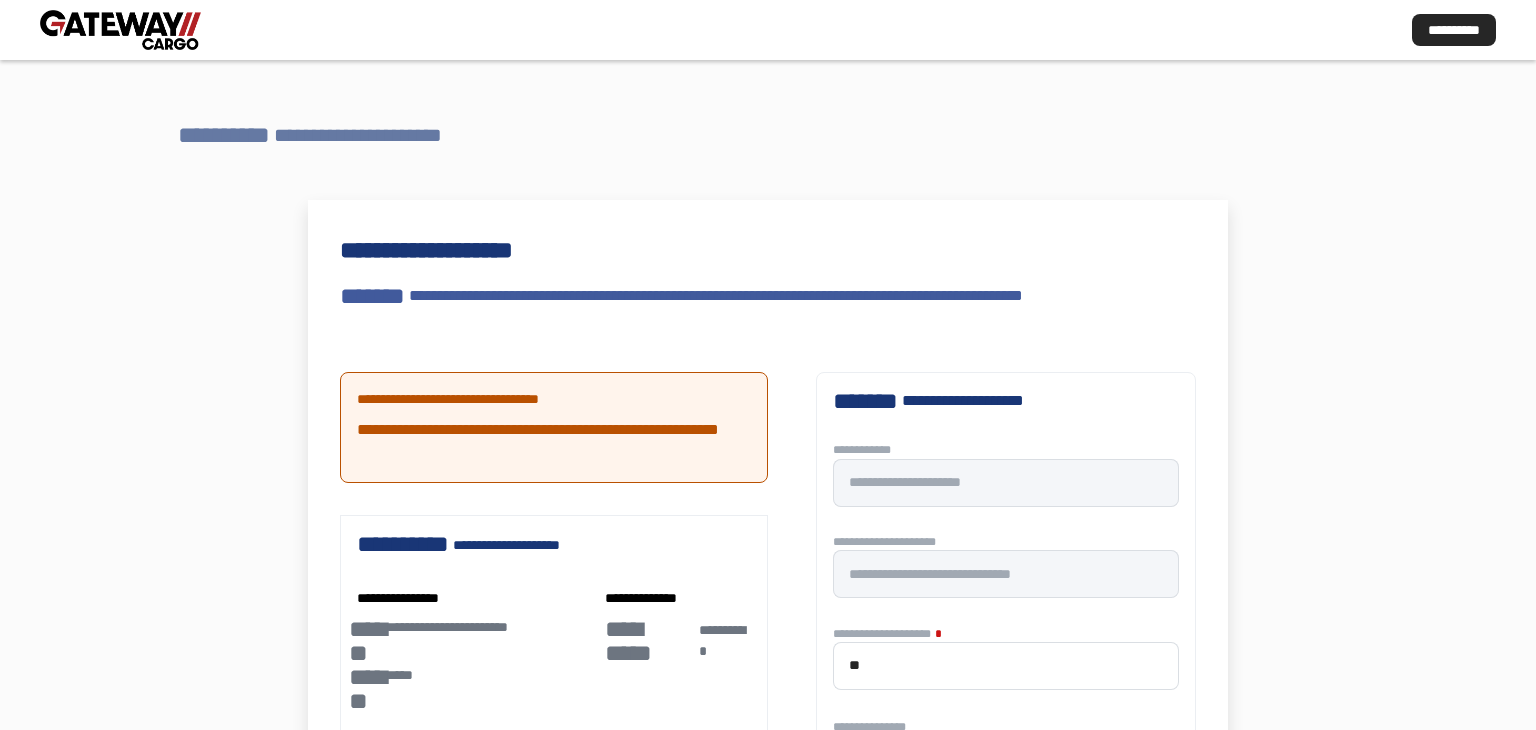 scroll, scrollTop: 0, scrollLeft: 0, axis: both 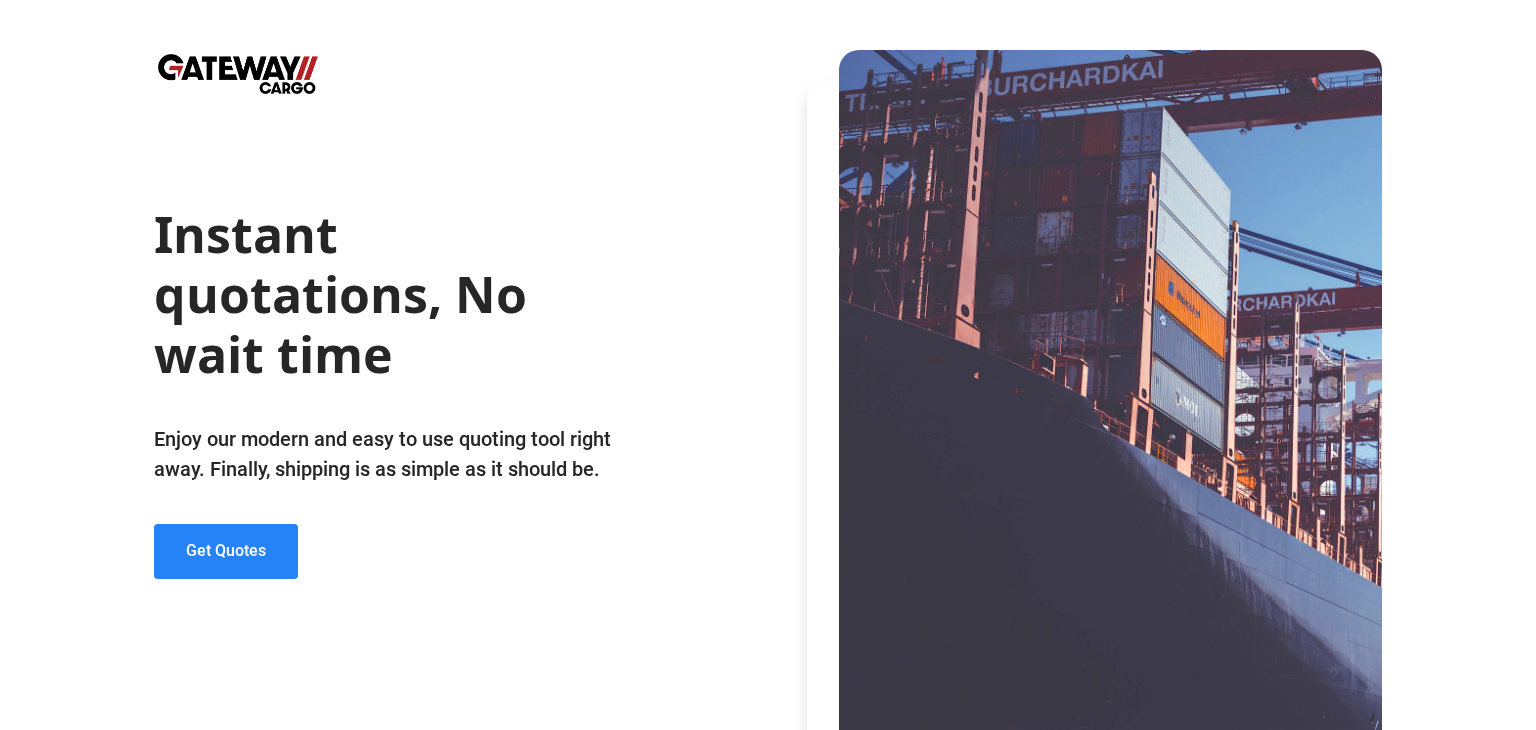 drag, startPoint x: 251, startPoint y: 525, endPoint x: 246, endPoint y: 502, distance: 23.537205 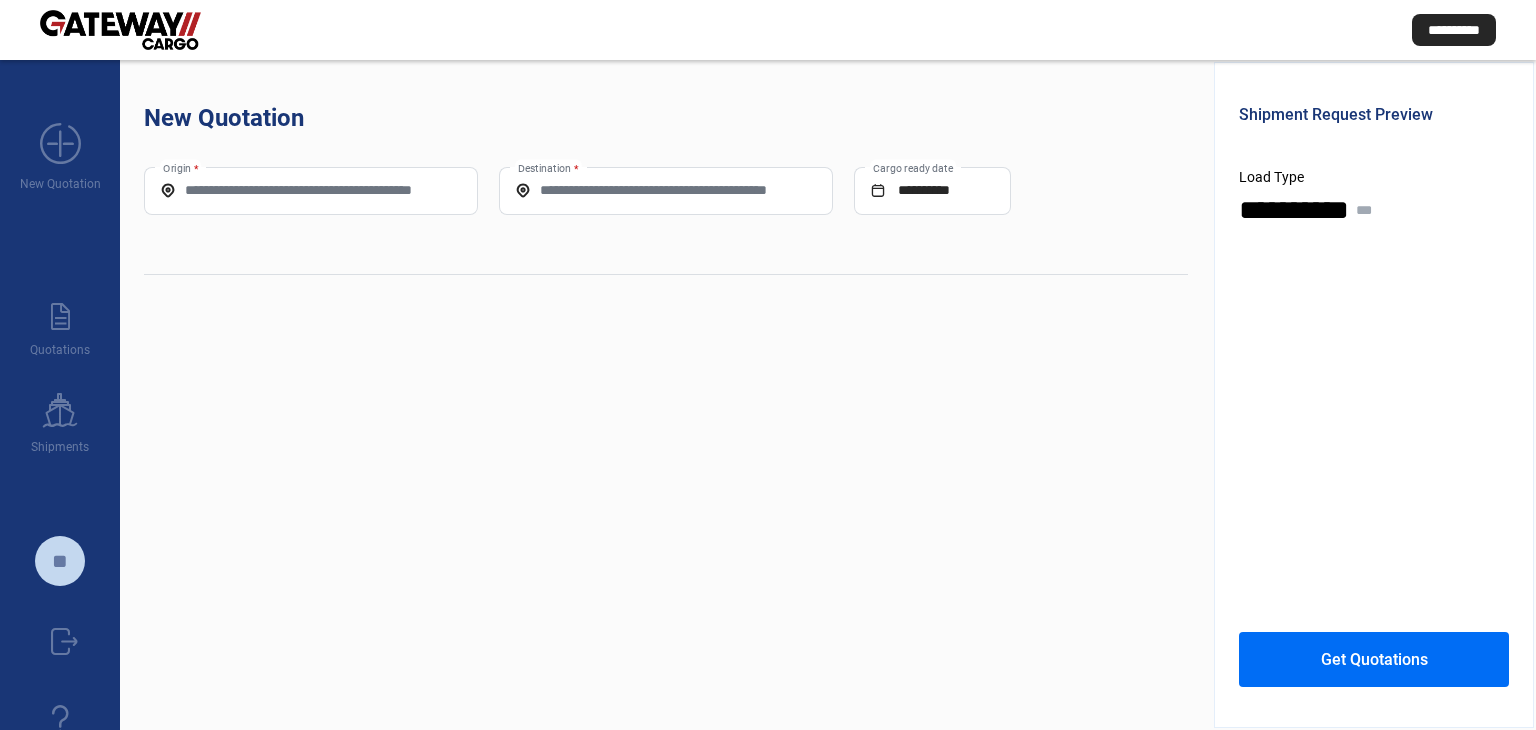 click on "Origin *" 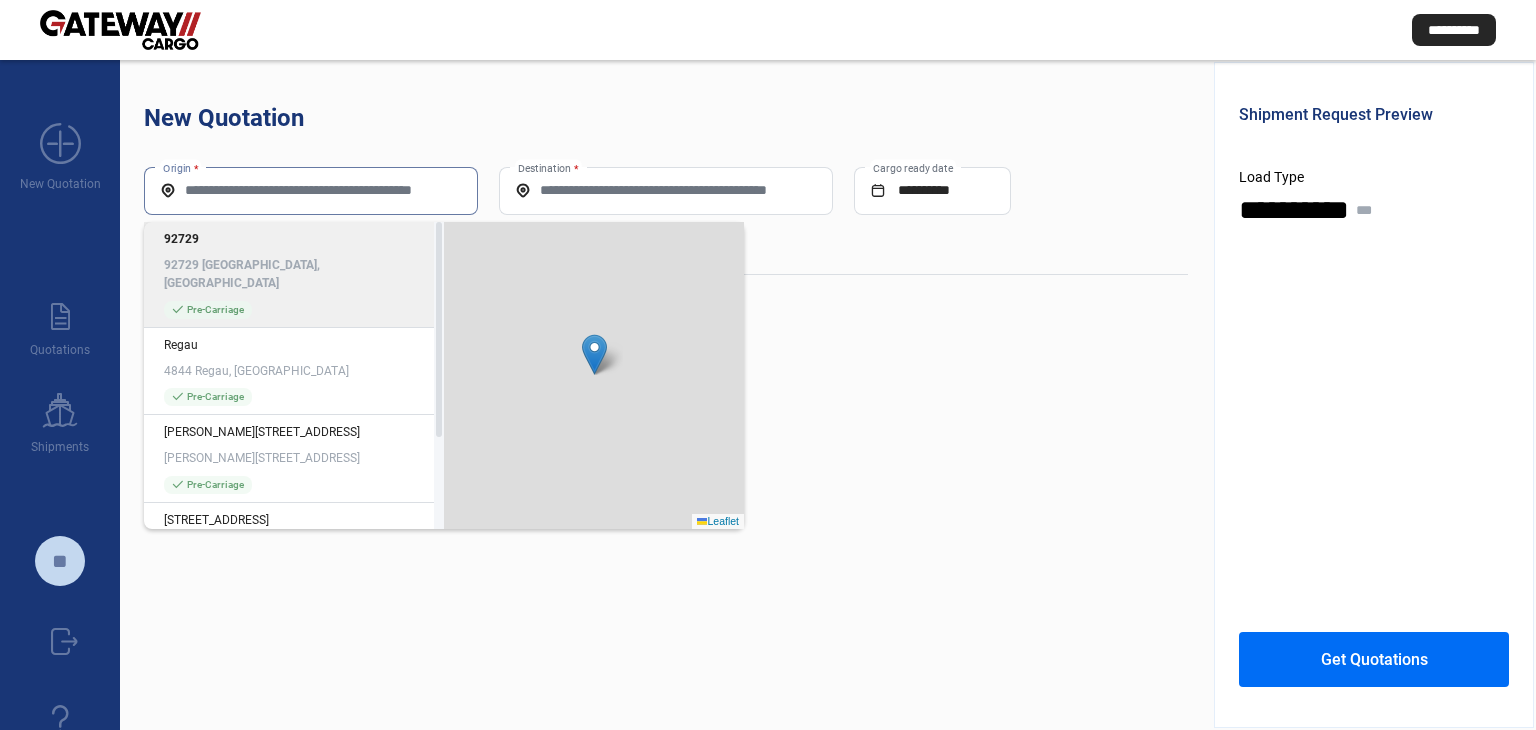click on "Origin *" at bounding box center (311, 190) 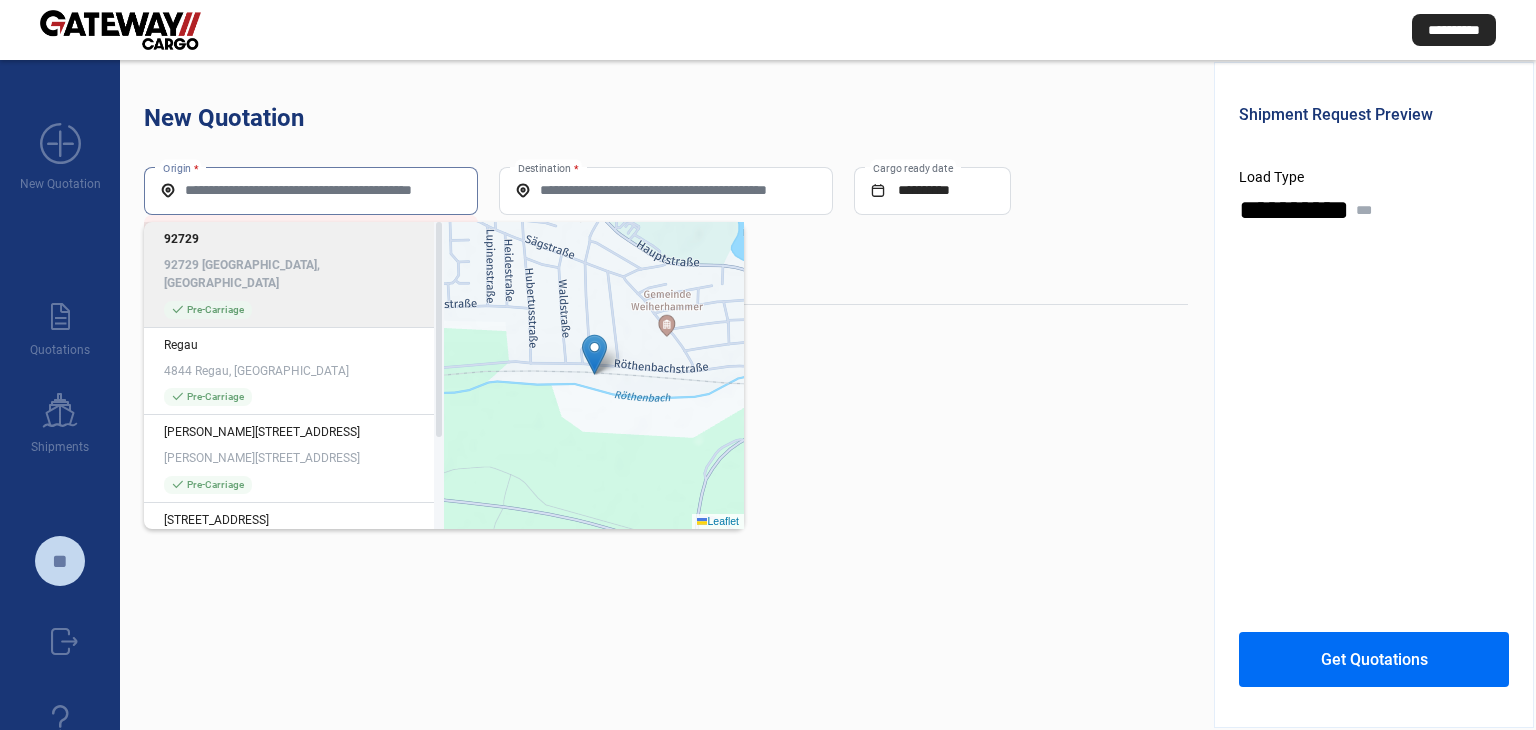 paste on "****" 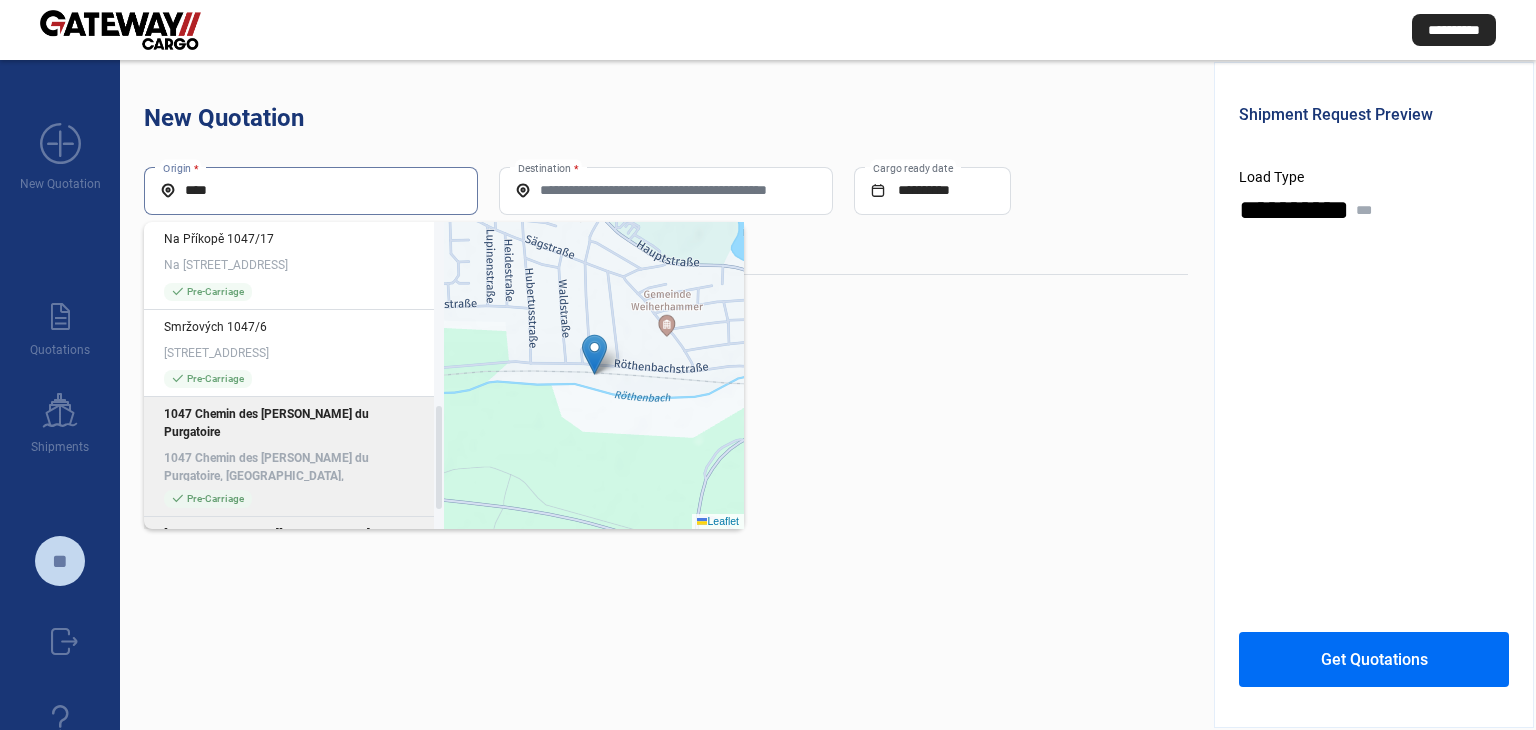 scroll, scrollTop: 603, scrollLeft: 0, axis: vertical 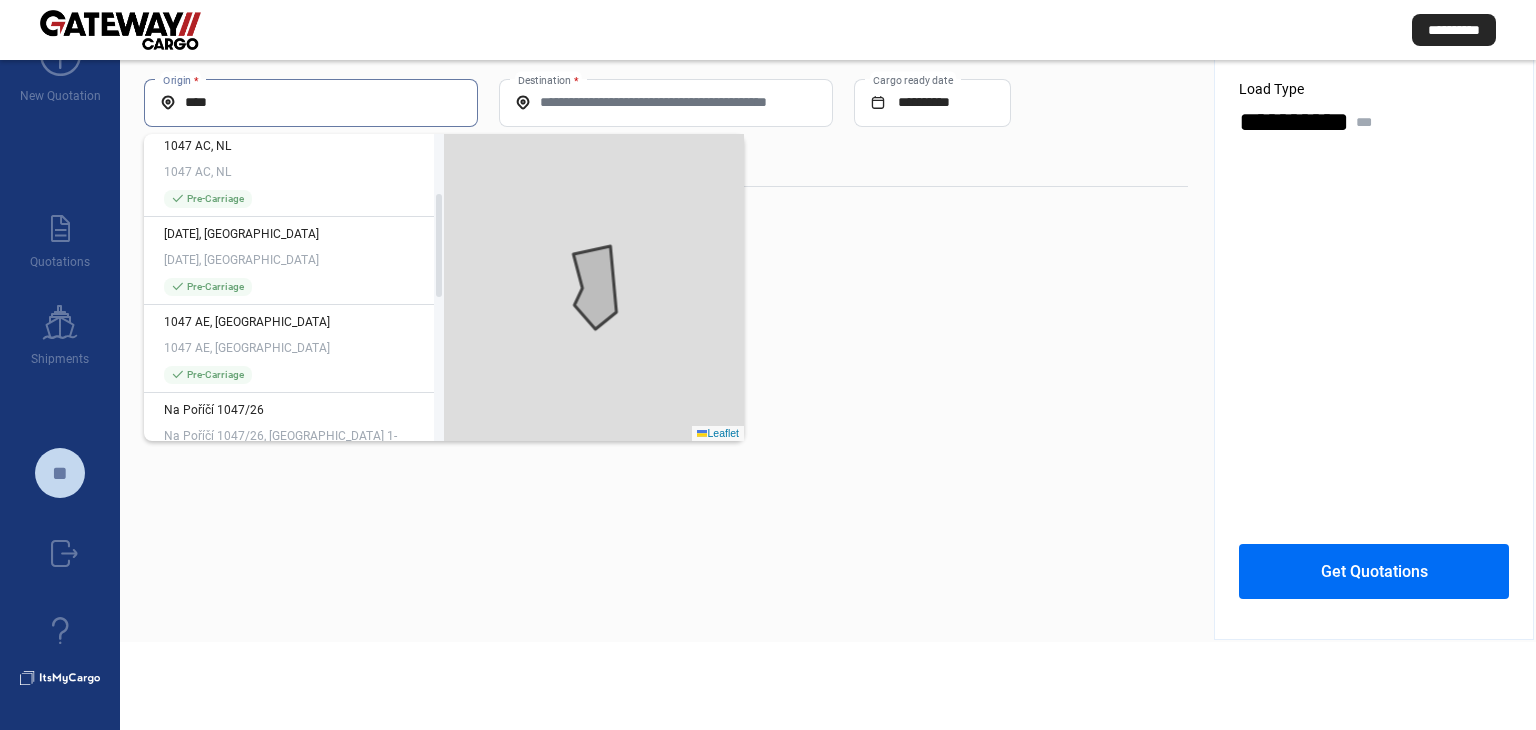 click on "****" at bounding box center (311, 102) 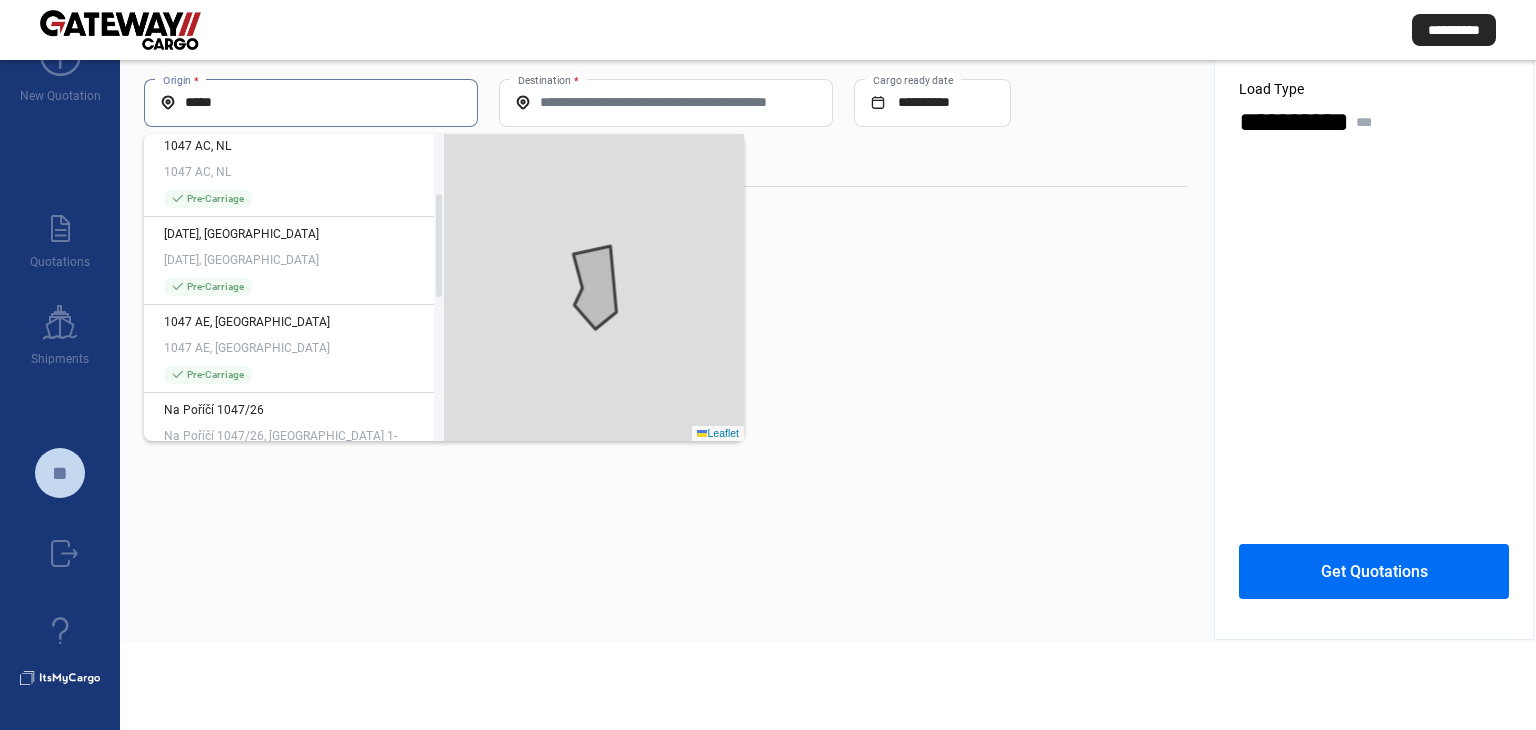 paste on "**********" 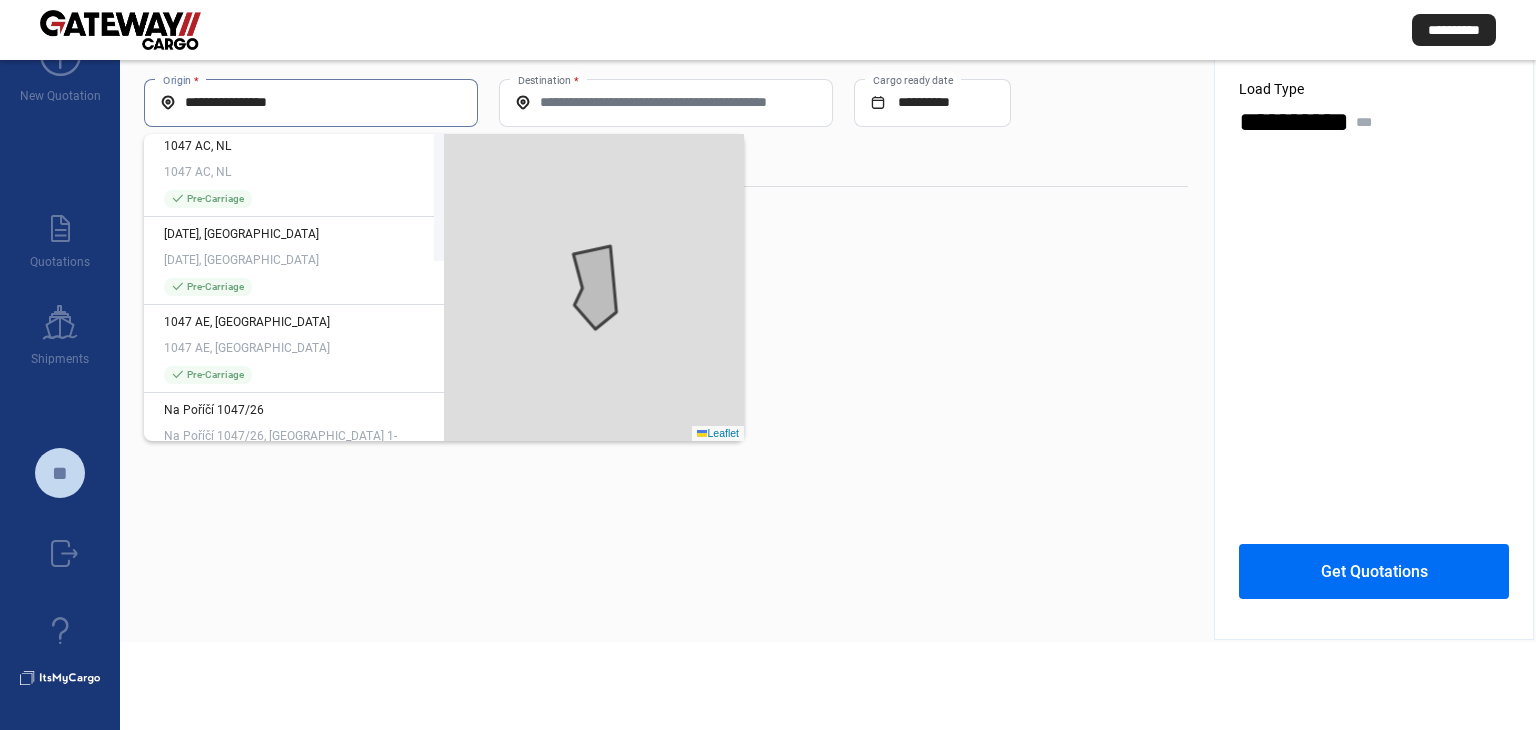 scroll, scrollTop: 0, scrollLeft: 0, axis: both 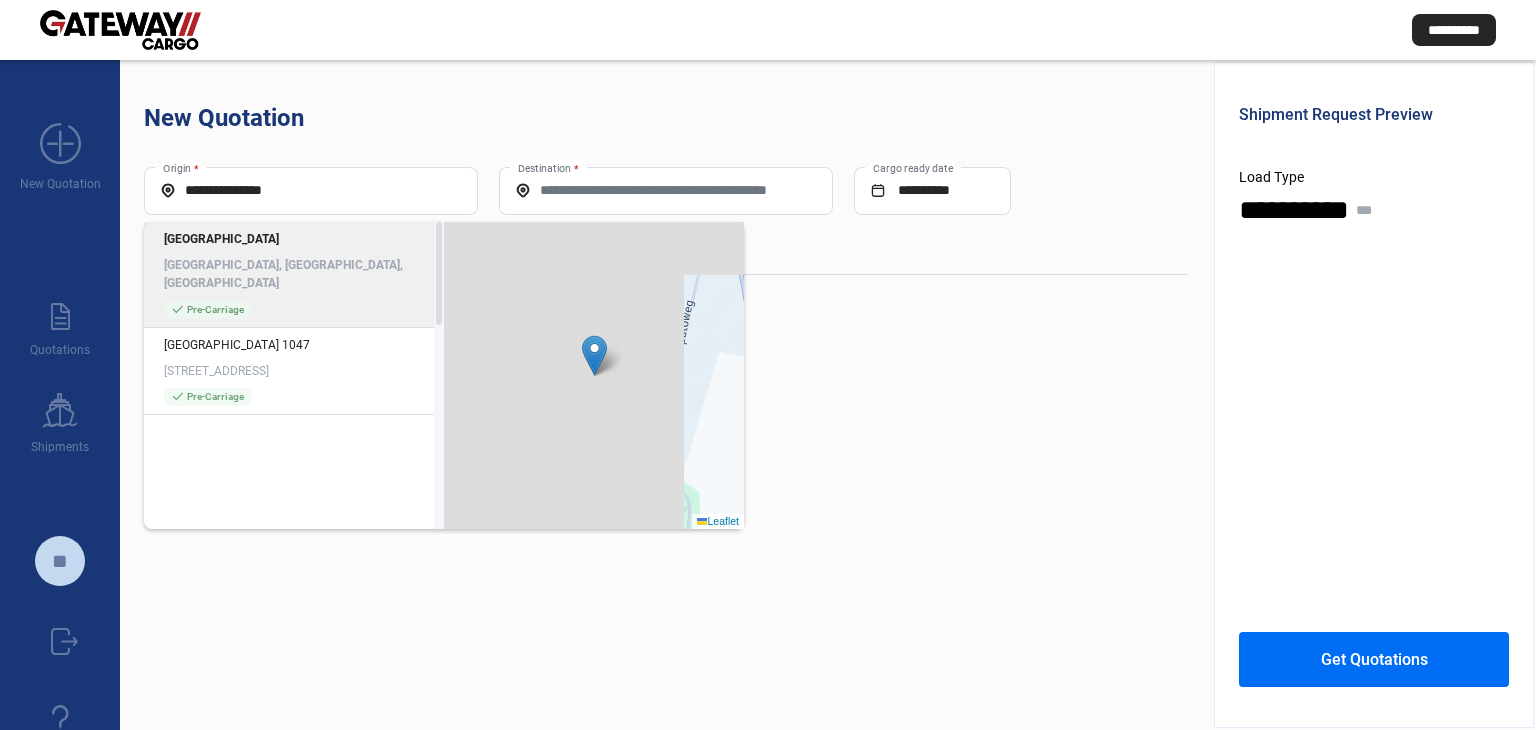 click on "check_mark  Pre-Carriage" 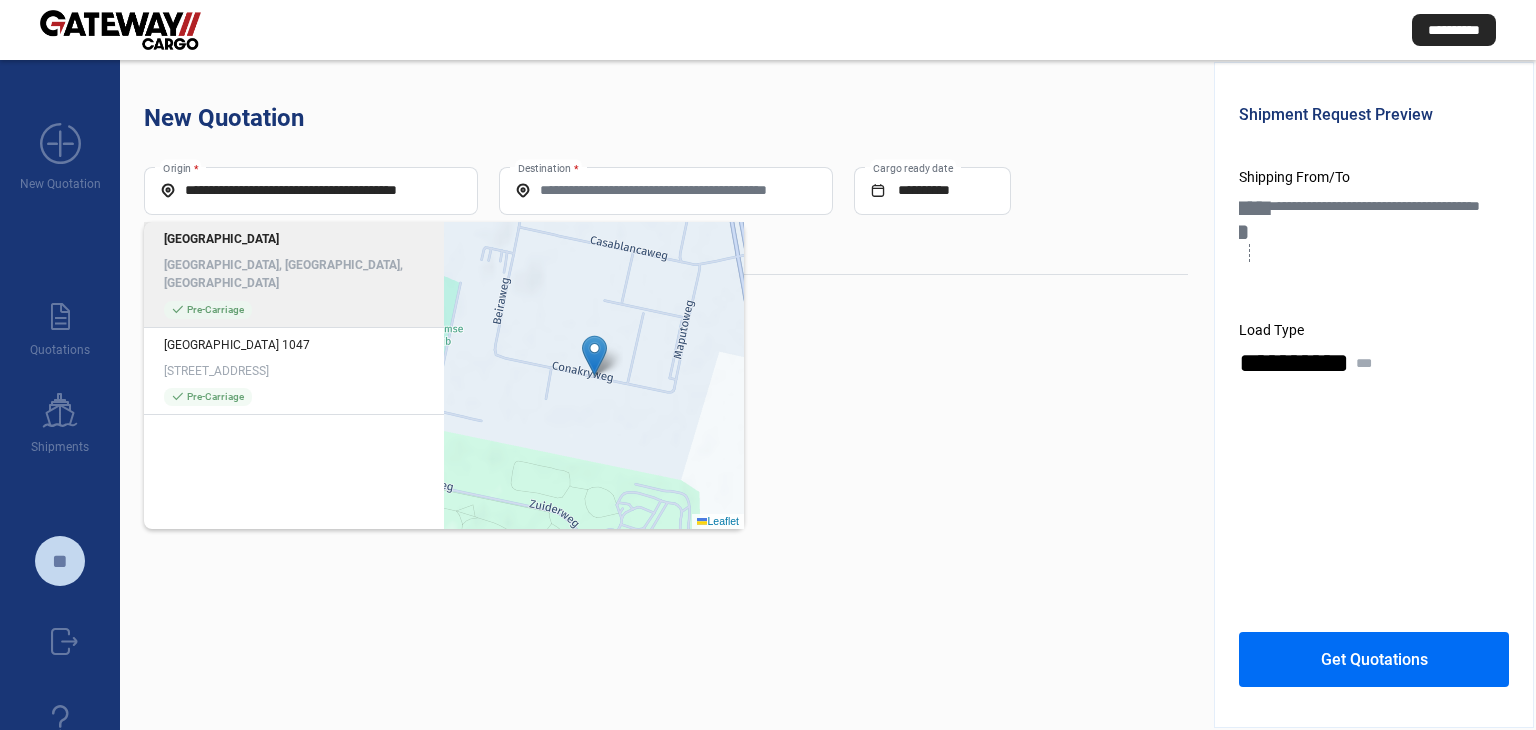 click on "Destination *" at bounding box center (666, 190) 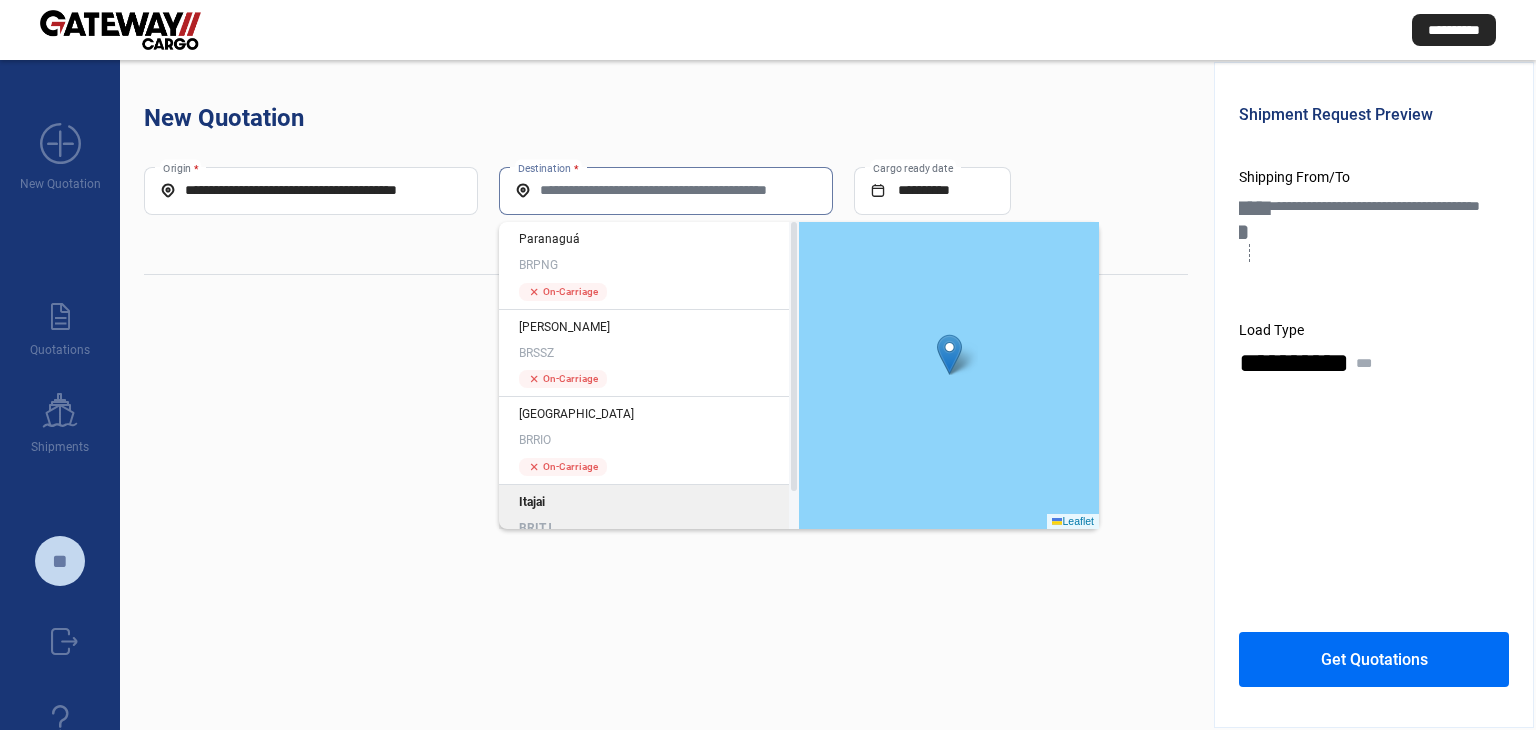click on "Itajai" 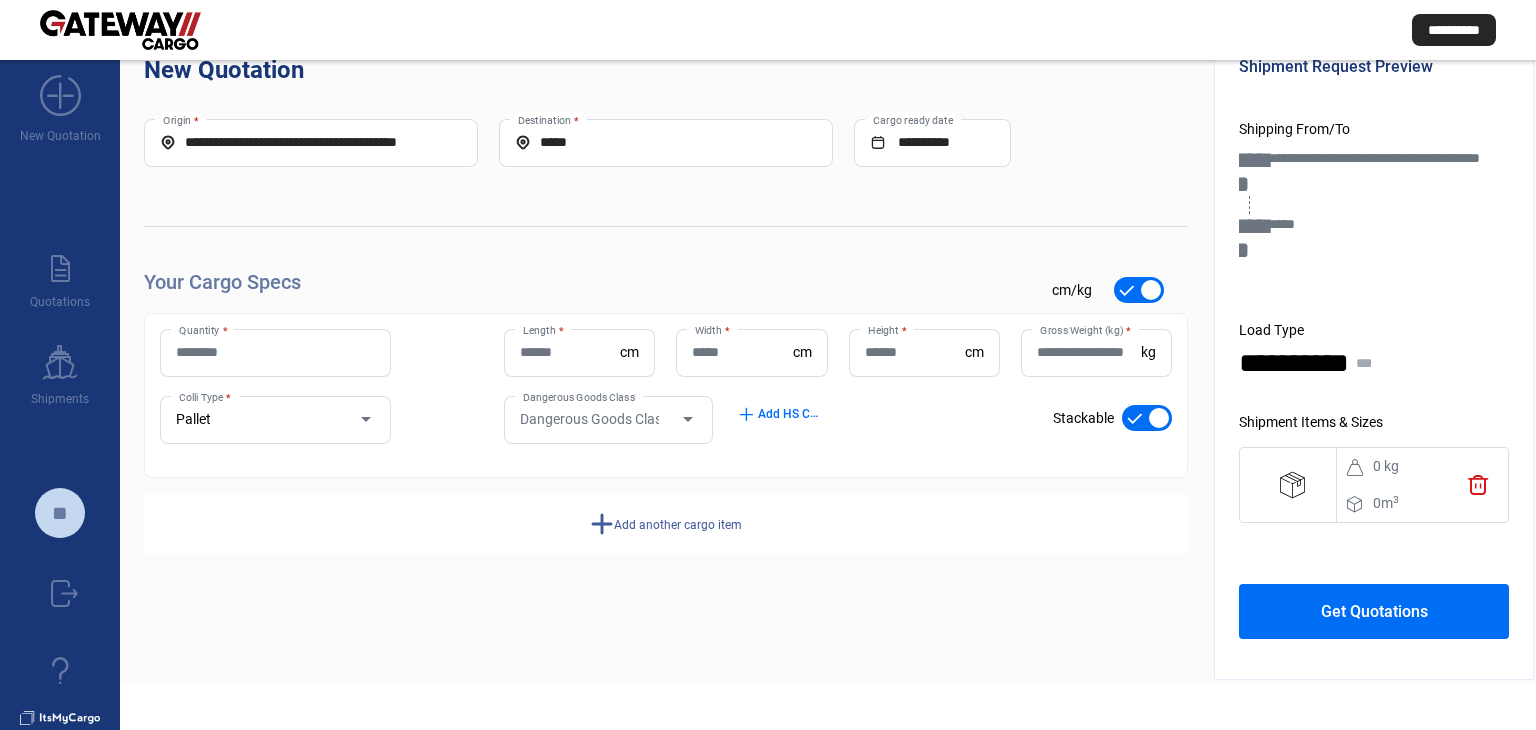 scroll, scrollTop: 88, scrollLeft: 0, axis: vertical 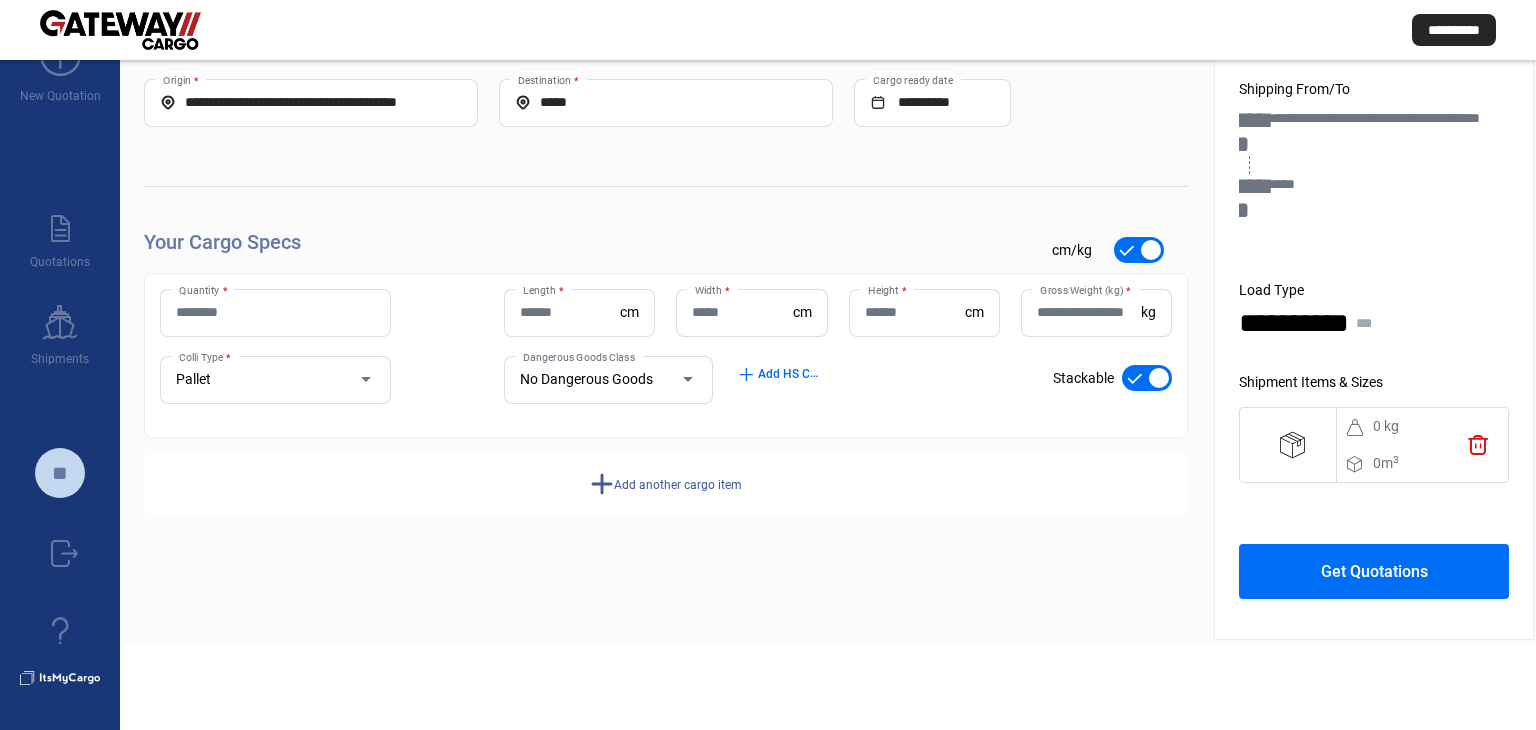 click on "Quantity * Length  * cm Width  * cm Height  * cm Gross Weight (kg)  * kg Pallet Colli Type * No Dangerous Goods Dangerous Goods Class add  Add HS Codes check_mark    Stackable" 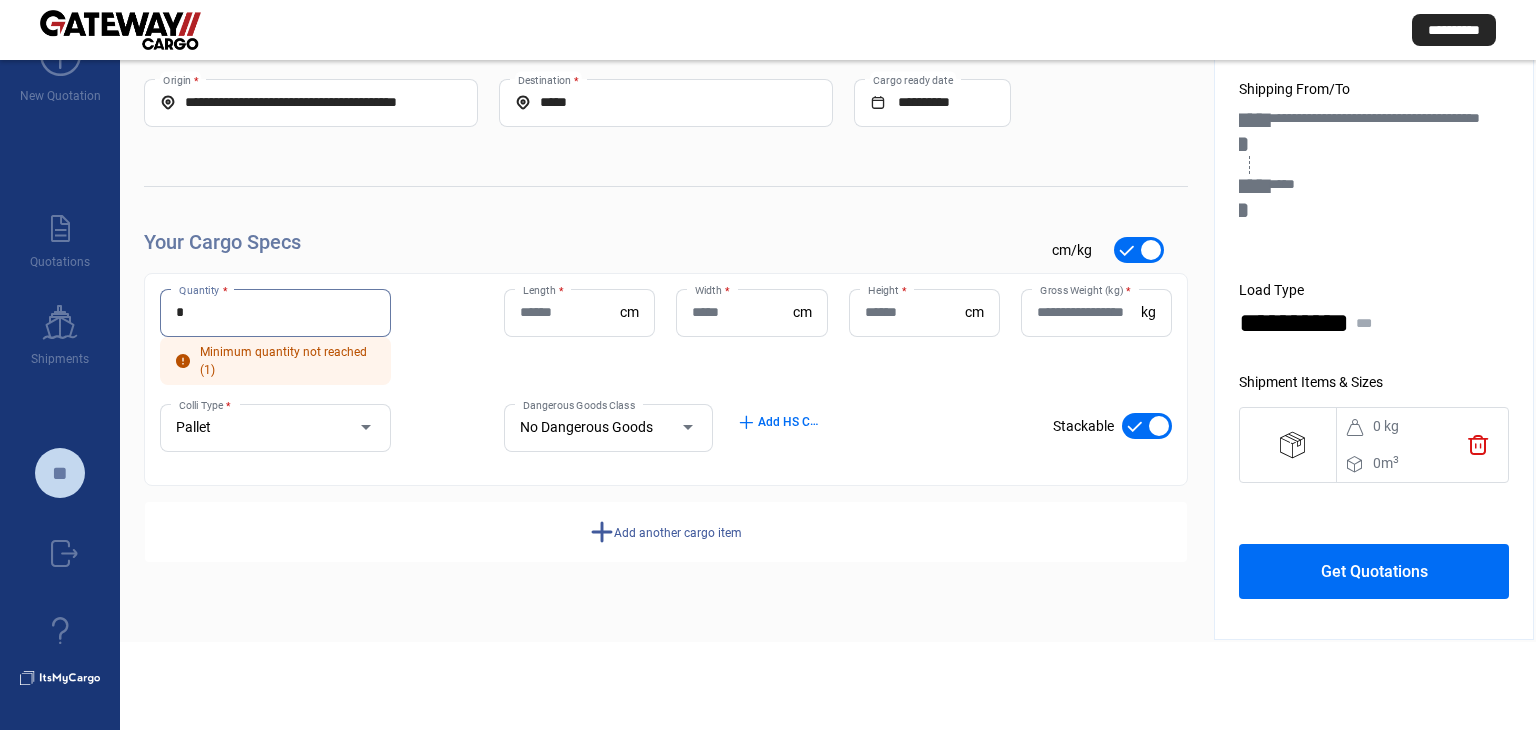 type on "*" 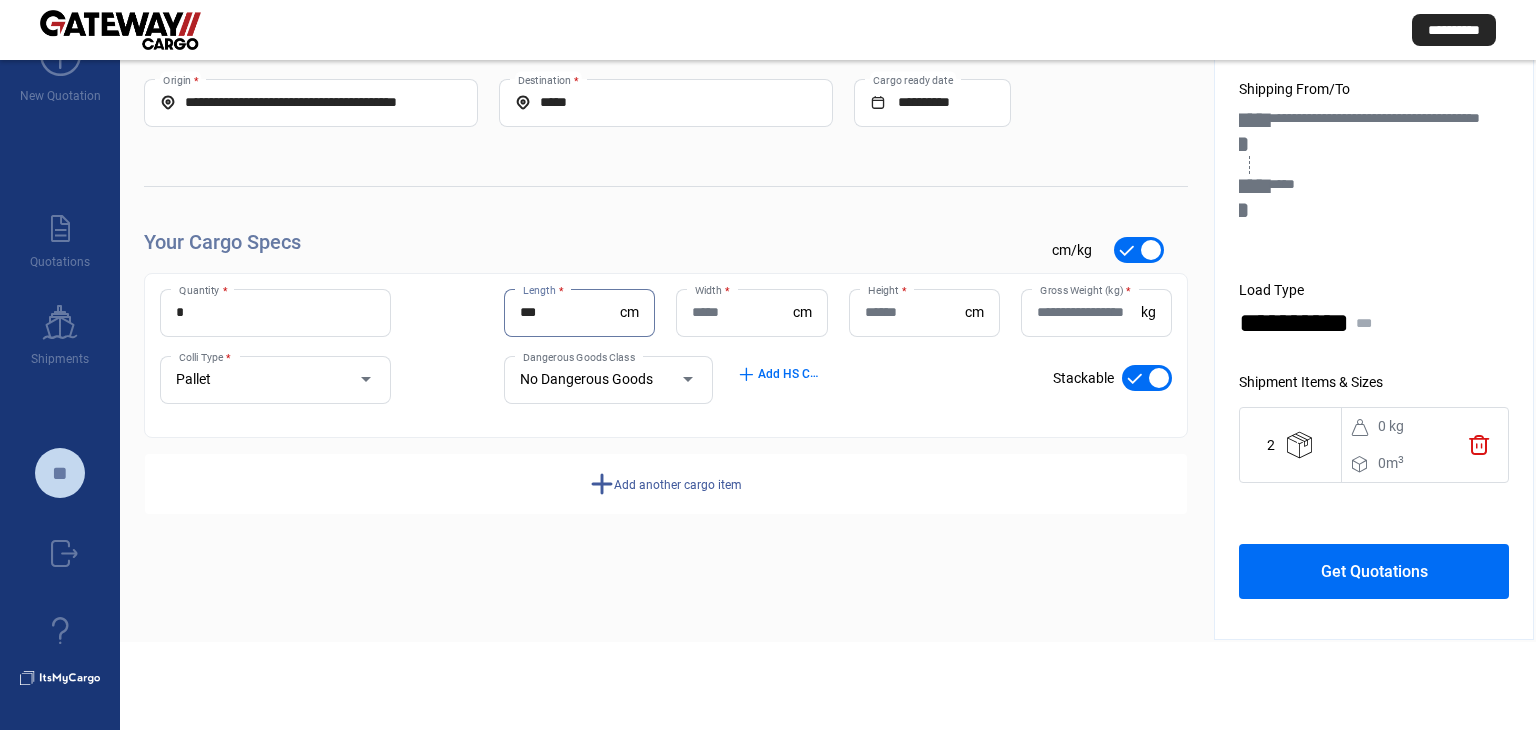type on "***" 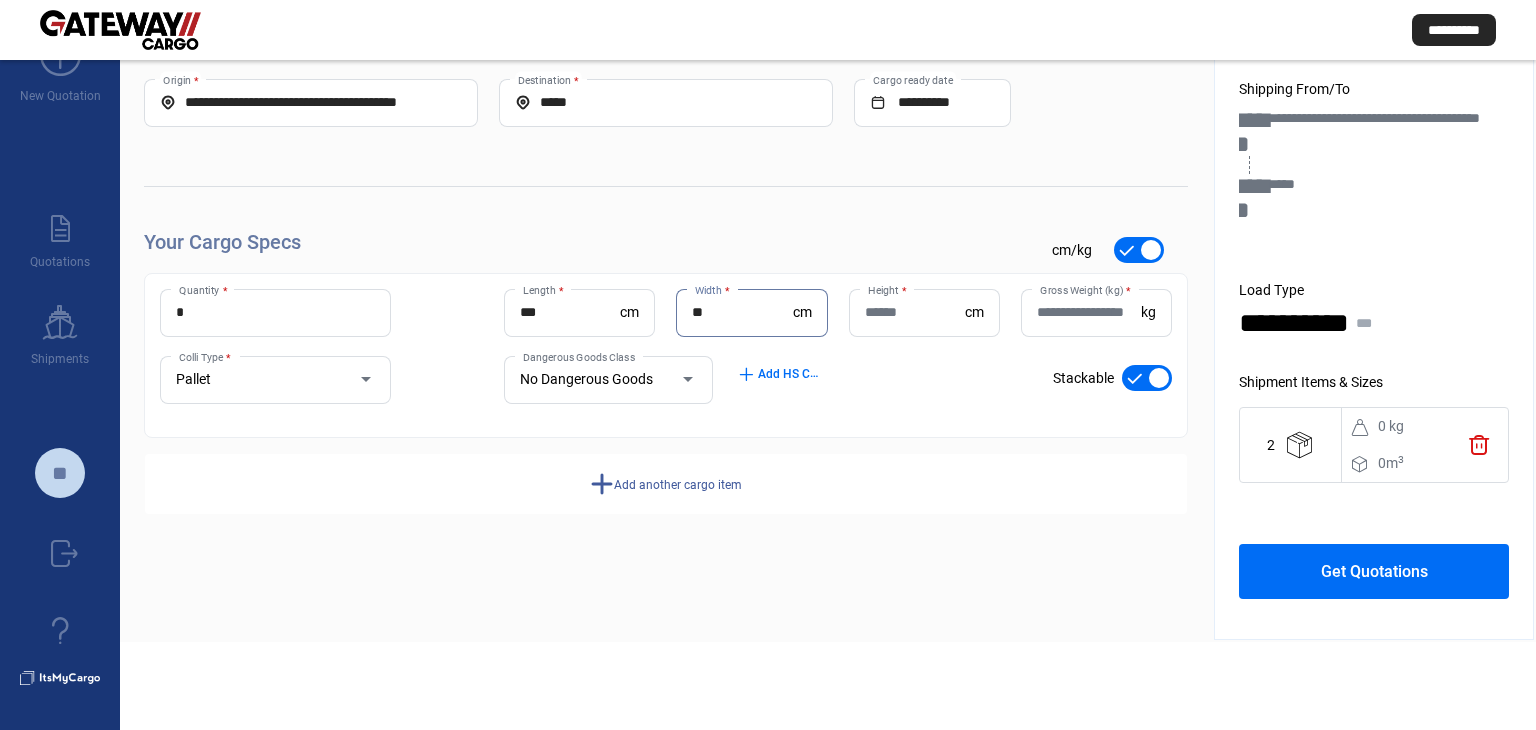 type on "**" 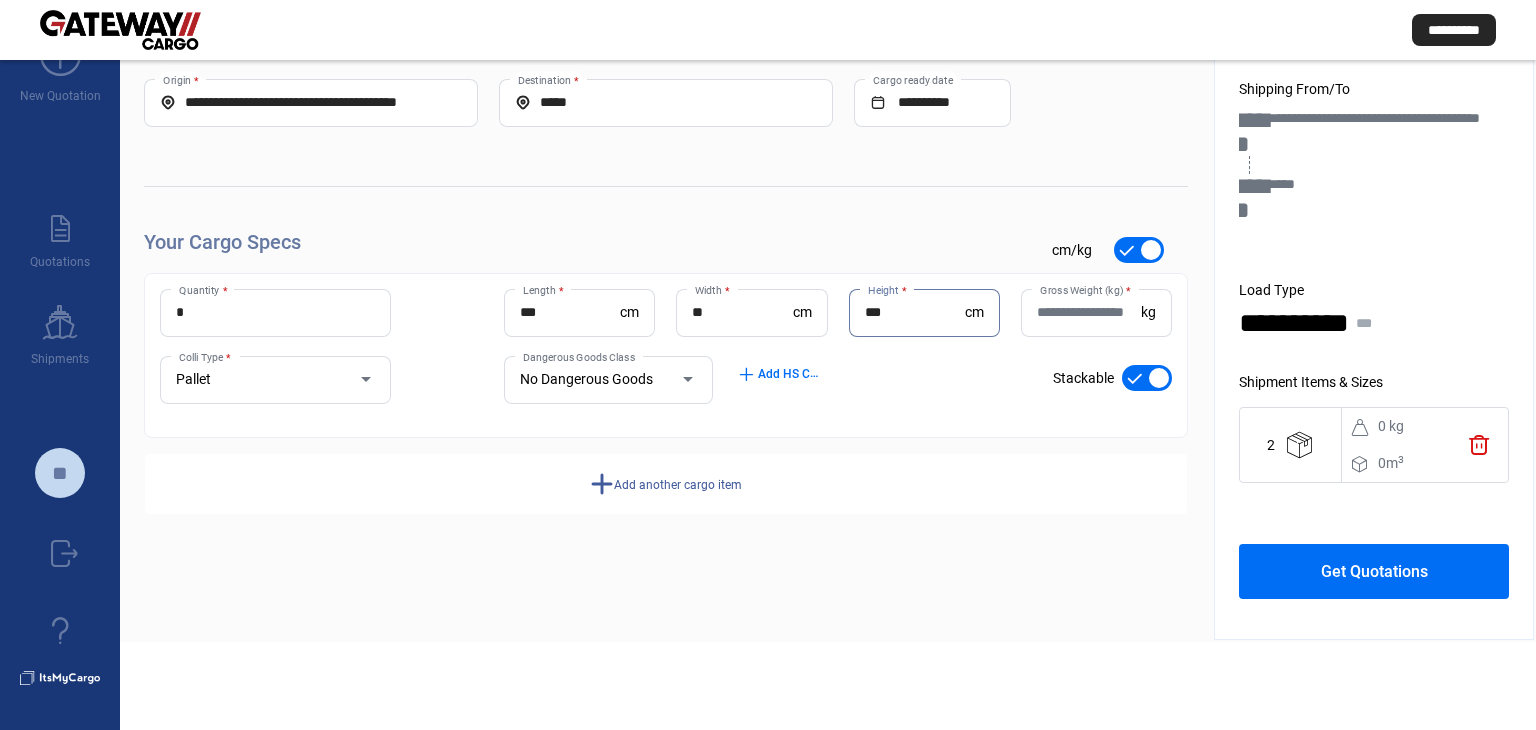 type on "***" 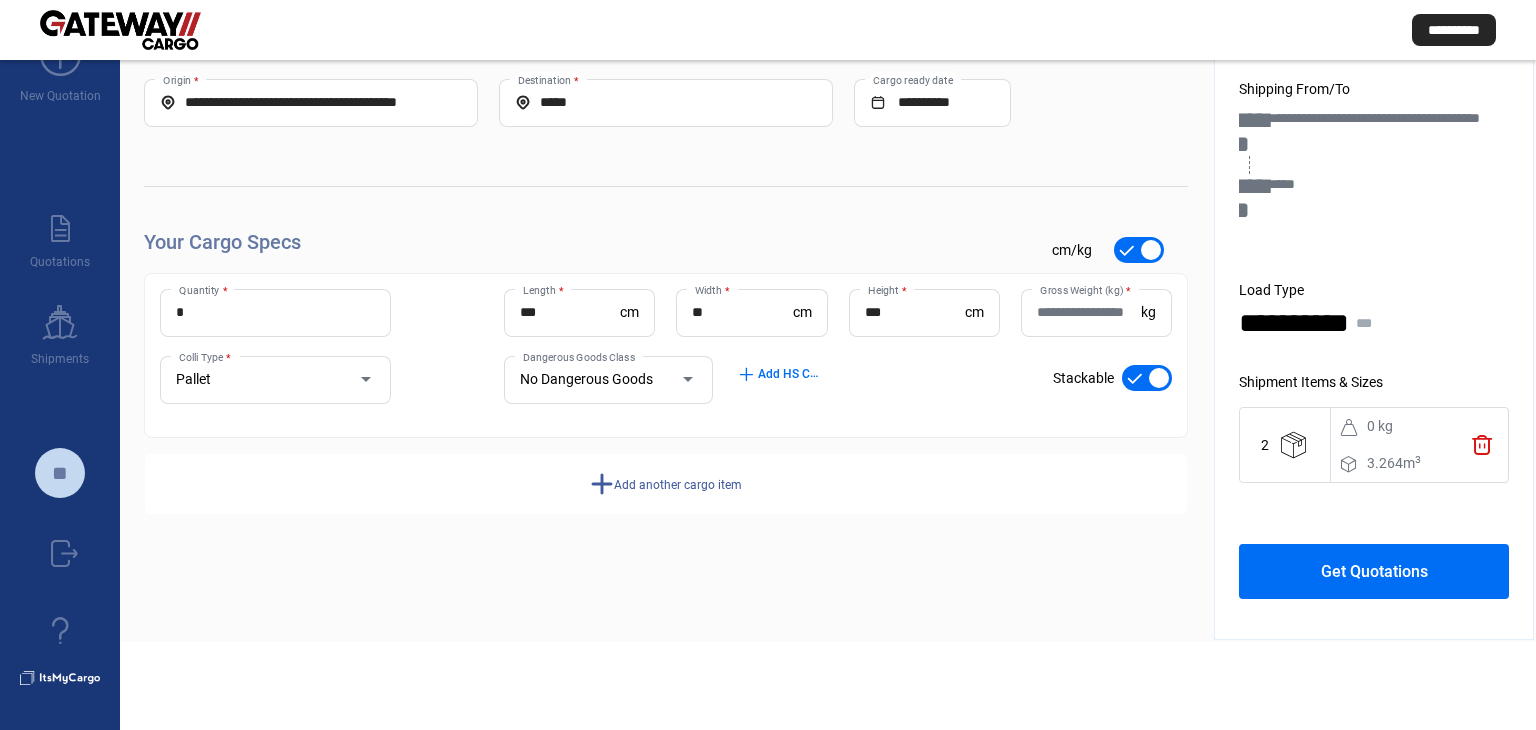 click on "add  Add another cargo item" 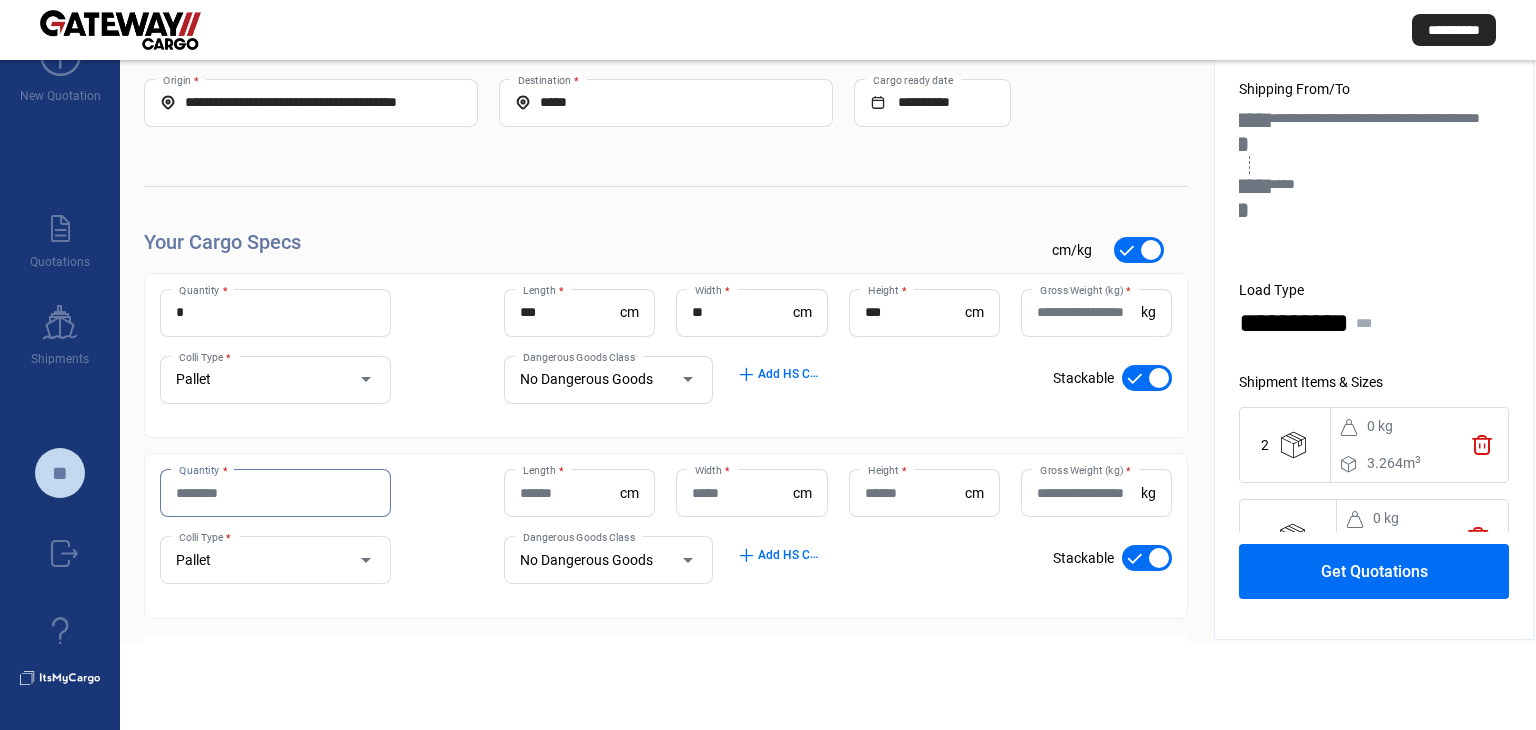 click on "Quantity *" at bounding box center (275, 493) 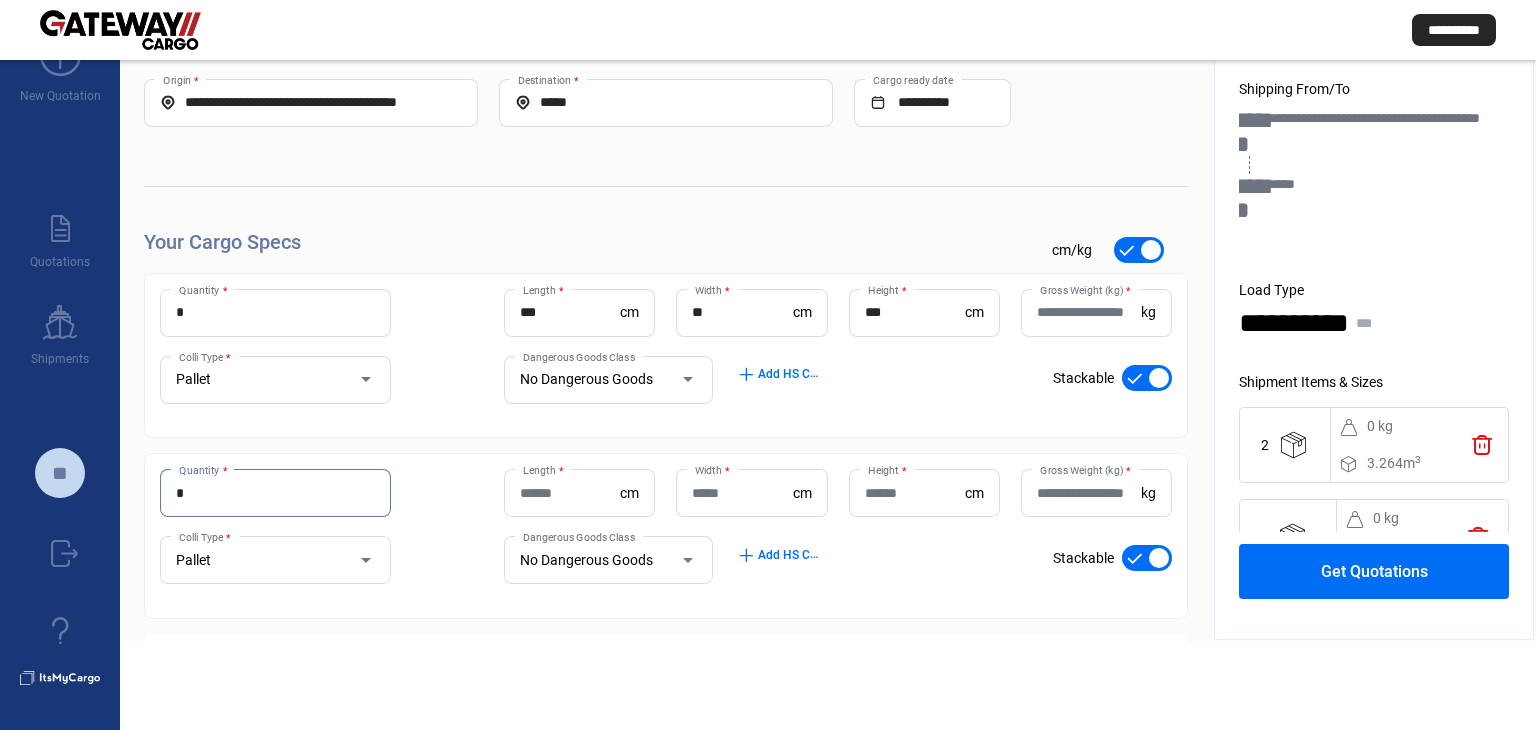 type on "*" 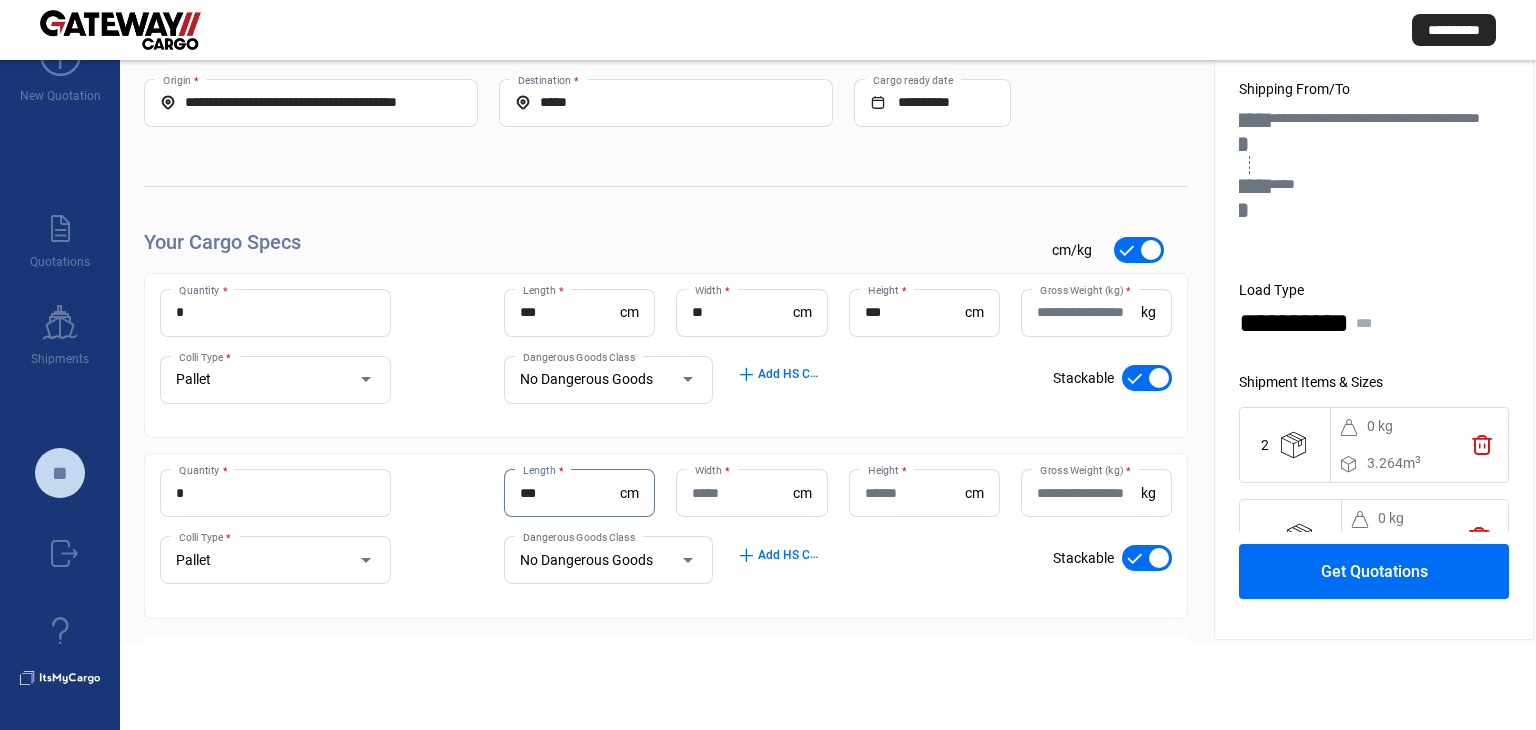 type on "***" 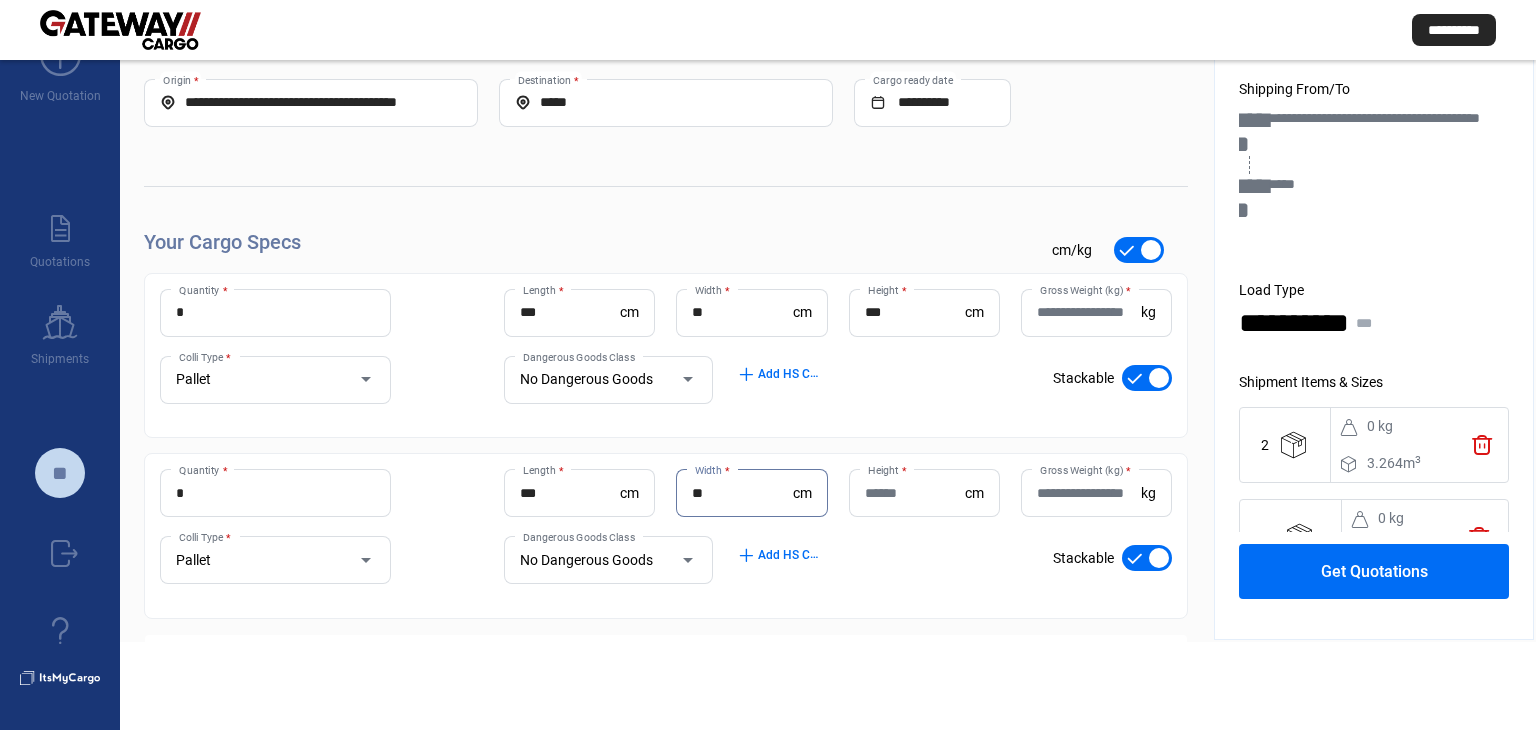 type on "**" 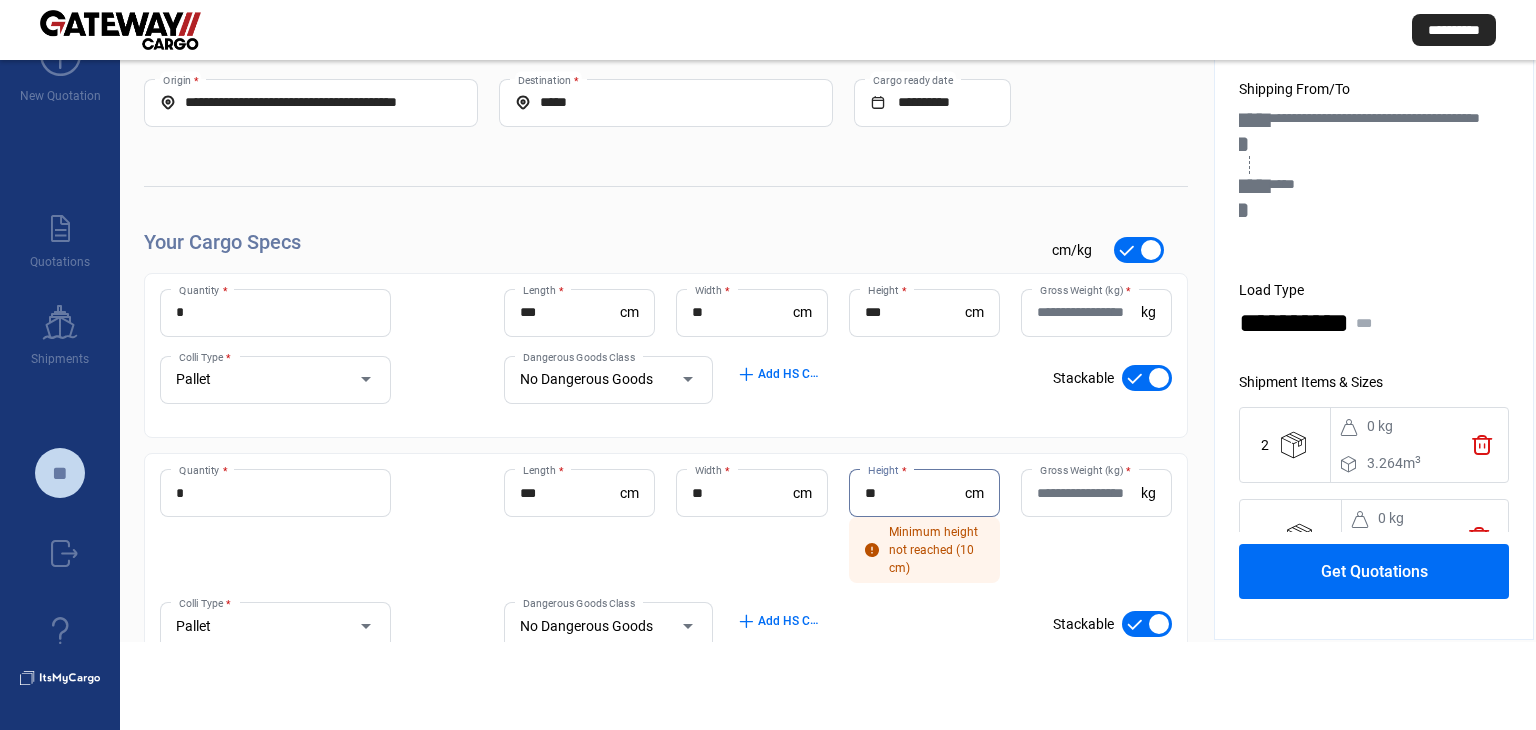 type on "**" 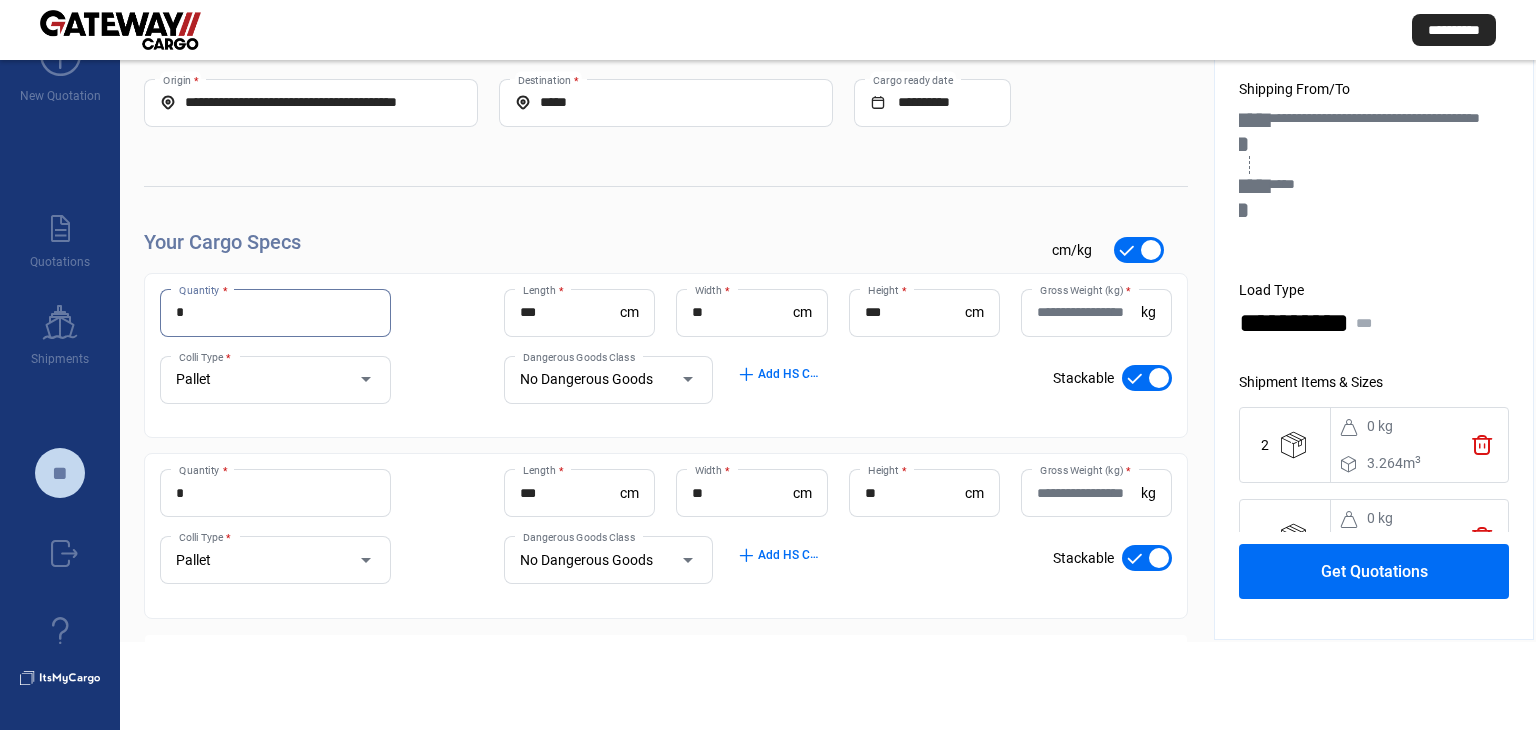 drag, startPoint x: 222, startPoint y: 314, endPoint x: 172, endPoint y: 305, distance: 50.803543 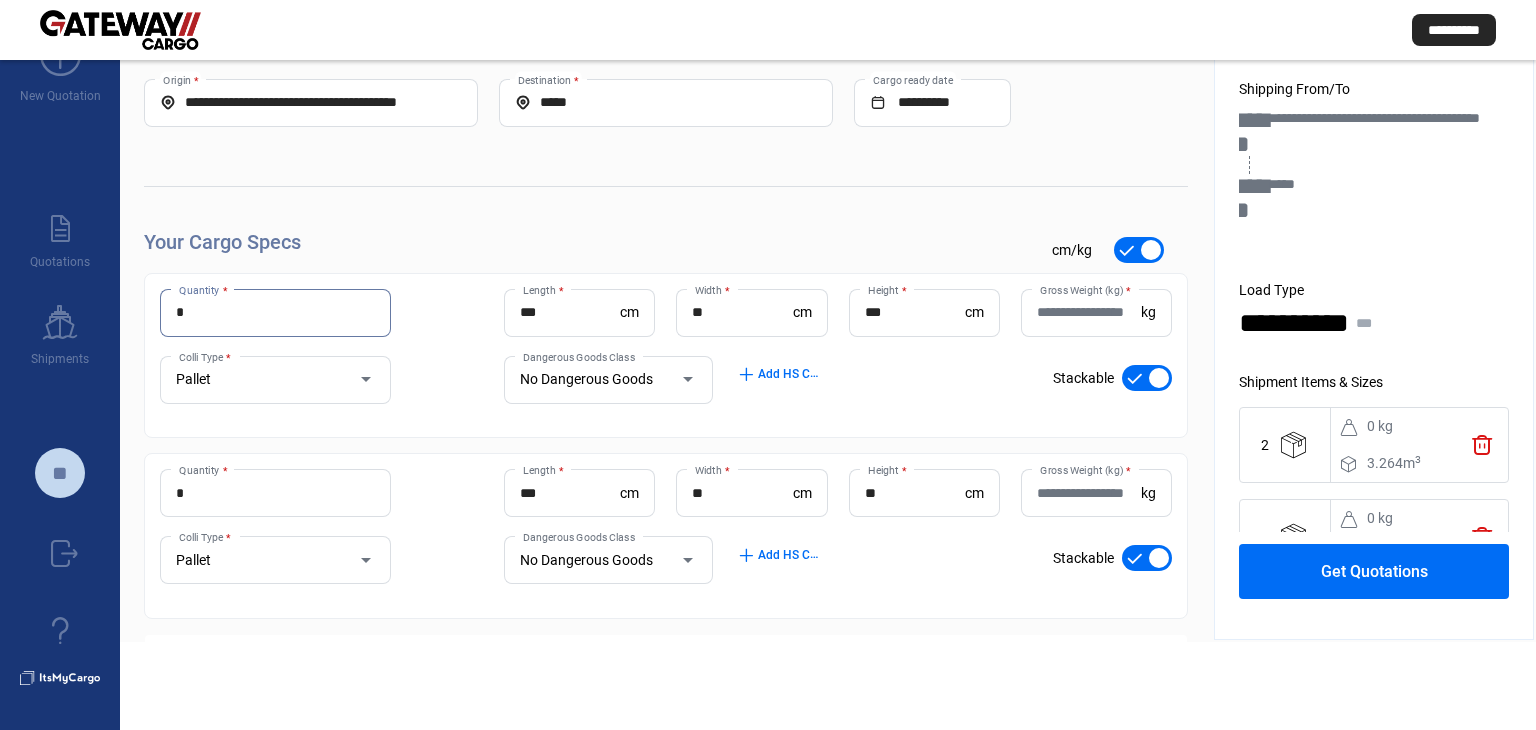 click on "*" at bounding box center [275, 312] 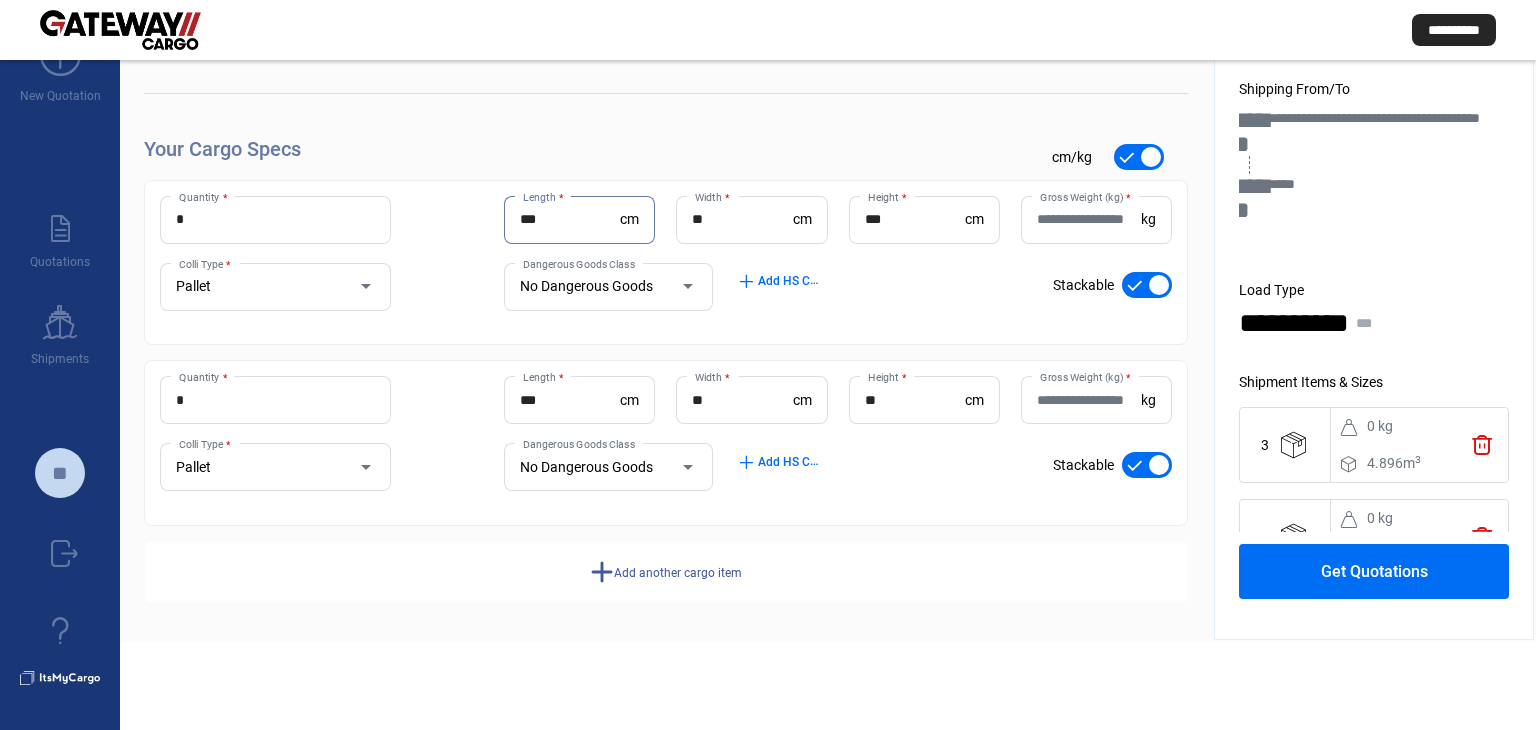 click on "Add another cargo item" 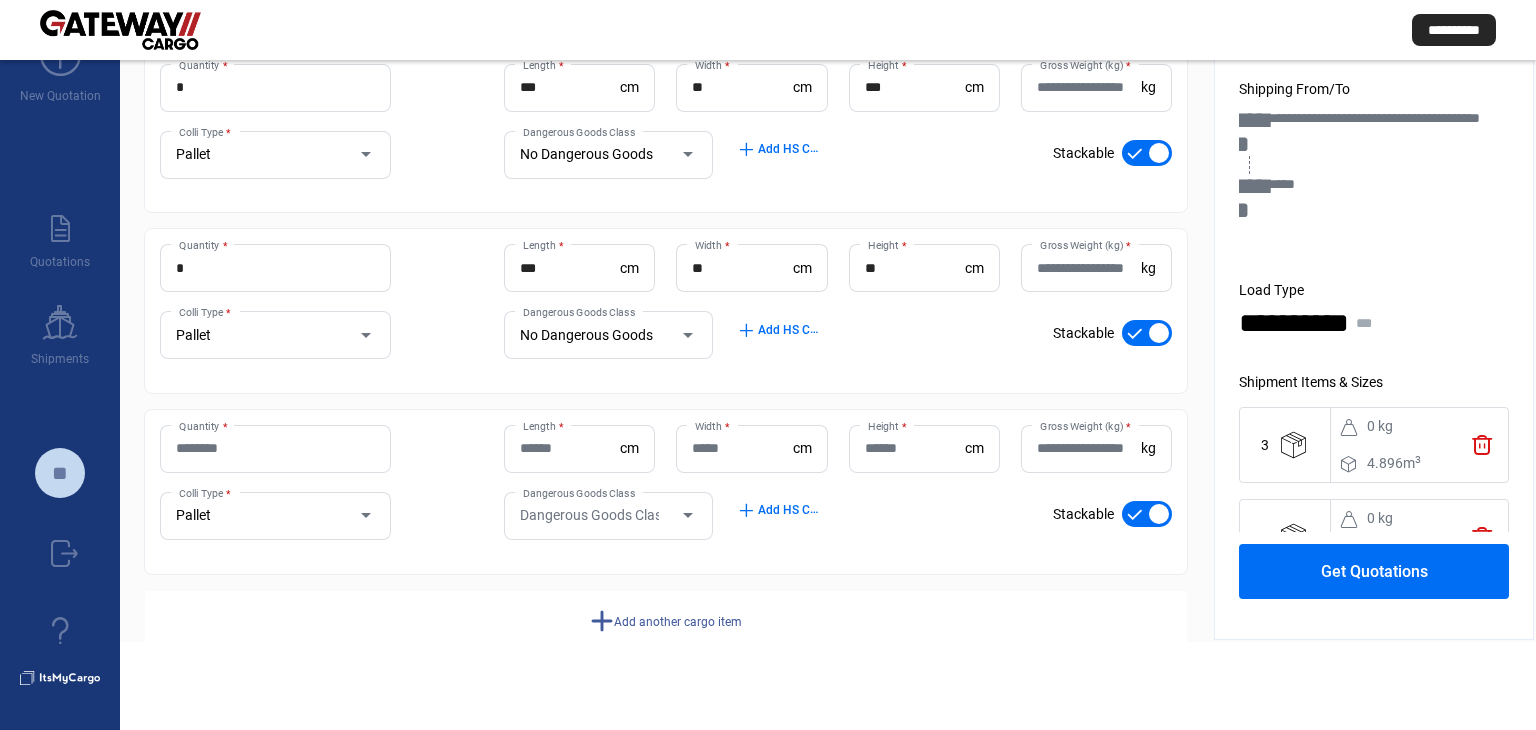 scroll, scrollTop: 273, scrollLeft: 0, axis: vertical 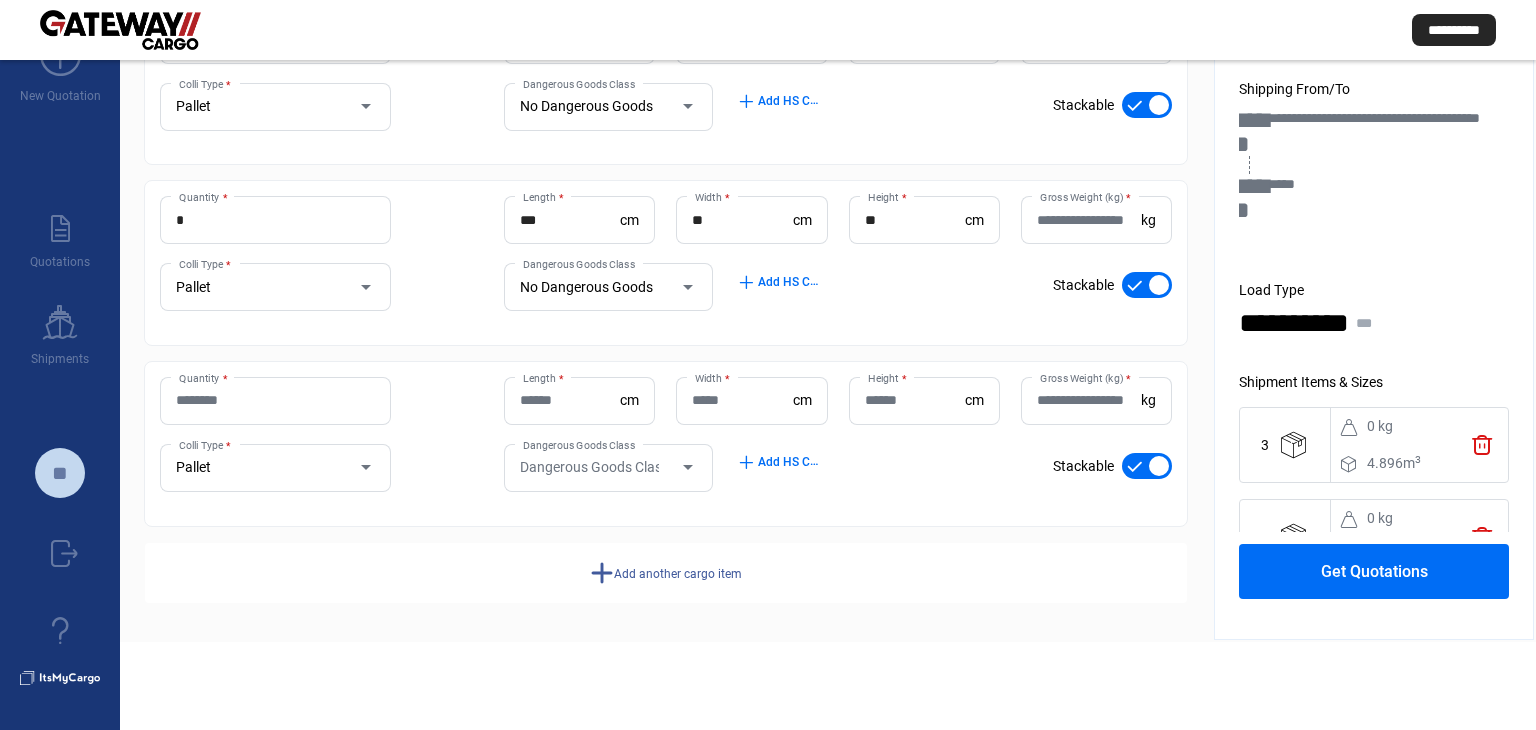 click on "Quantity * Length  * cm Width  * cm Height  * [PERSON_NAME] Weight (kg)  * kg Pallet Colli Type * Dangerous Goods Class Dangerous Goods Class add  Add HS Codes check_mark    Stackable" 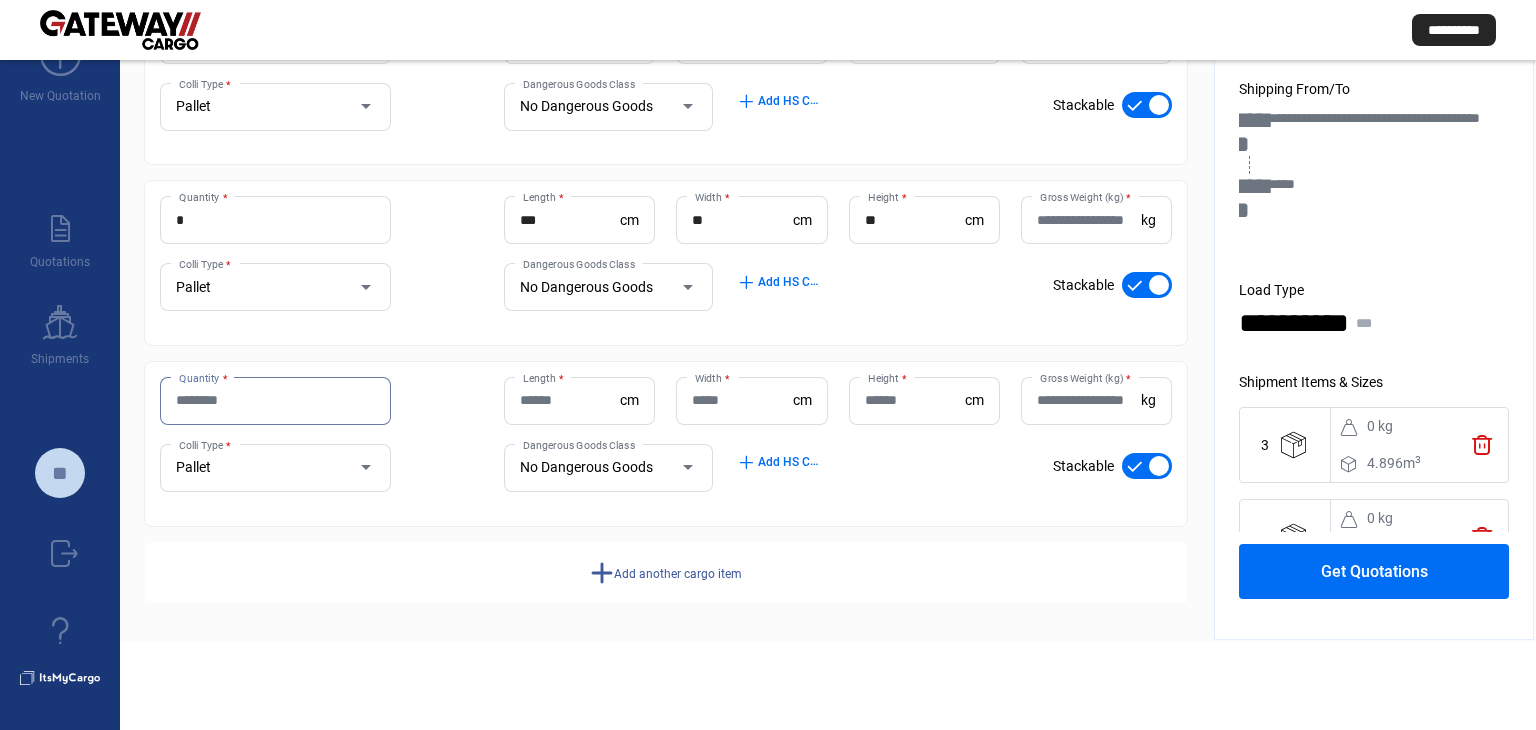 click on "Quantity *" at bounding box center [275, 400] 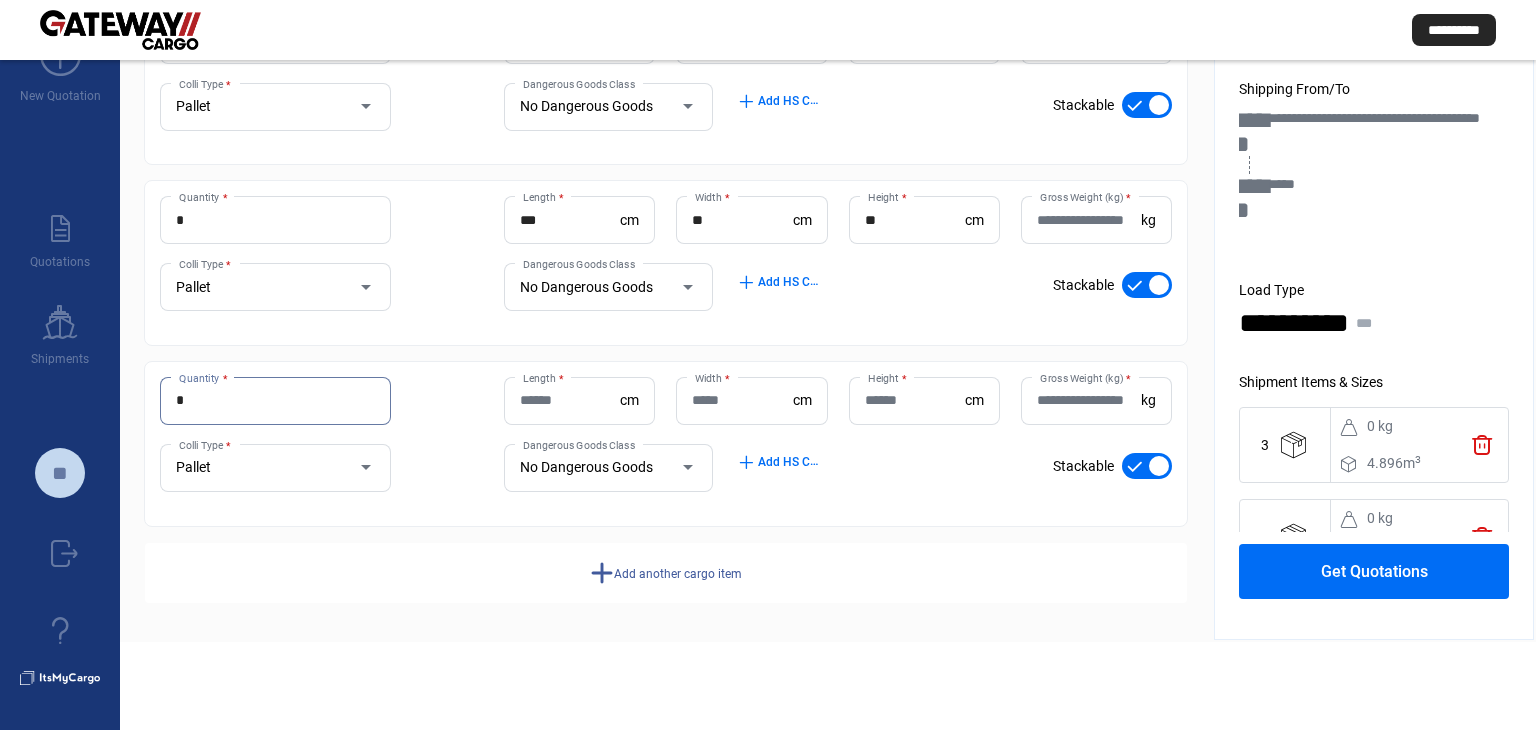 type on "*" 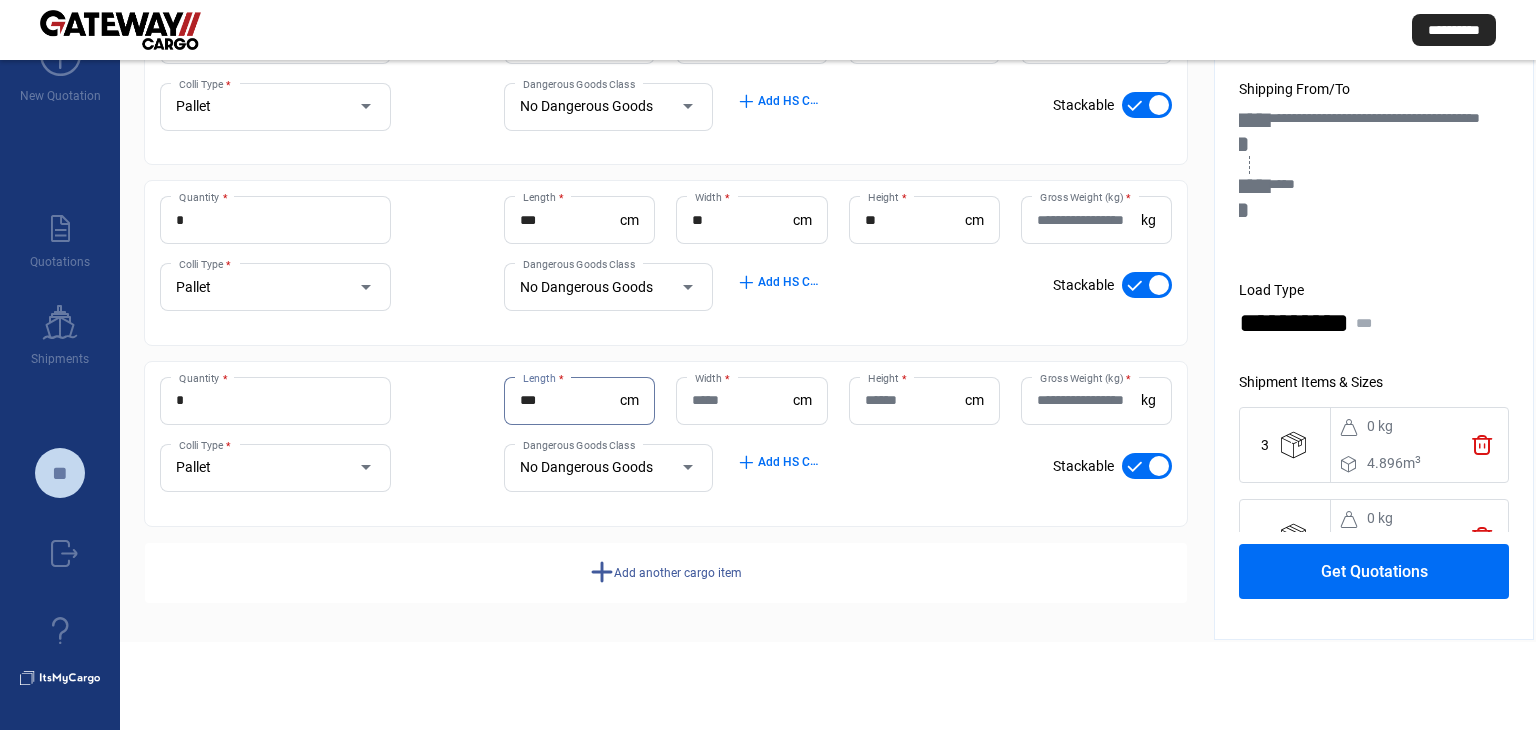 type on "***" 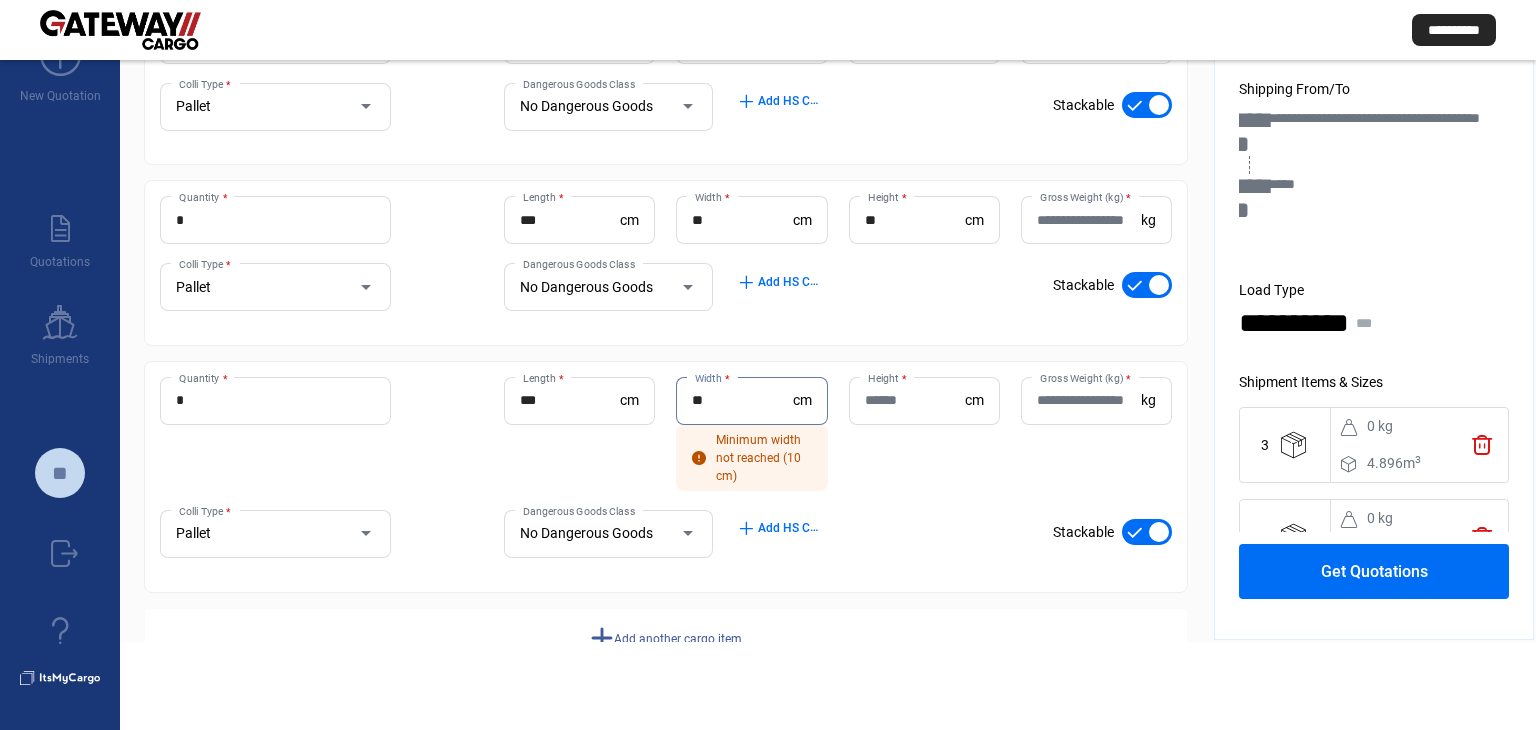 type on "**" 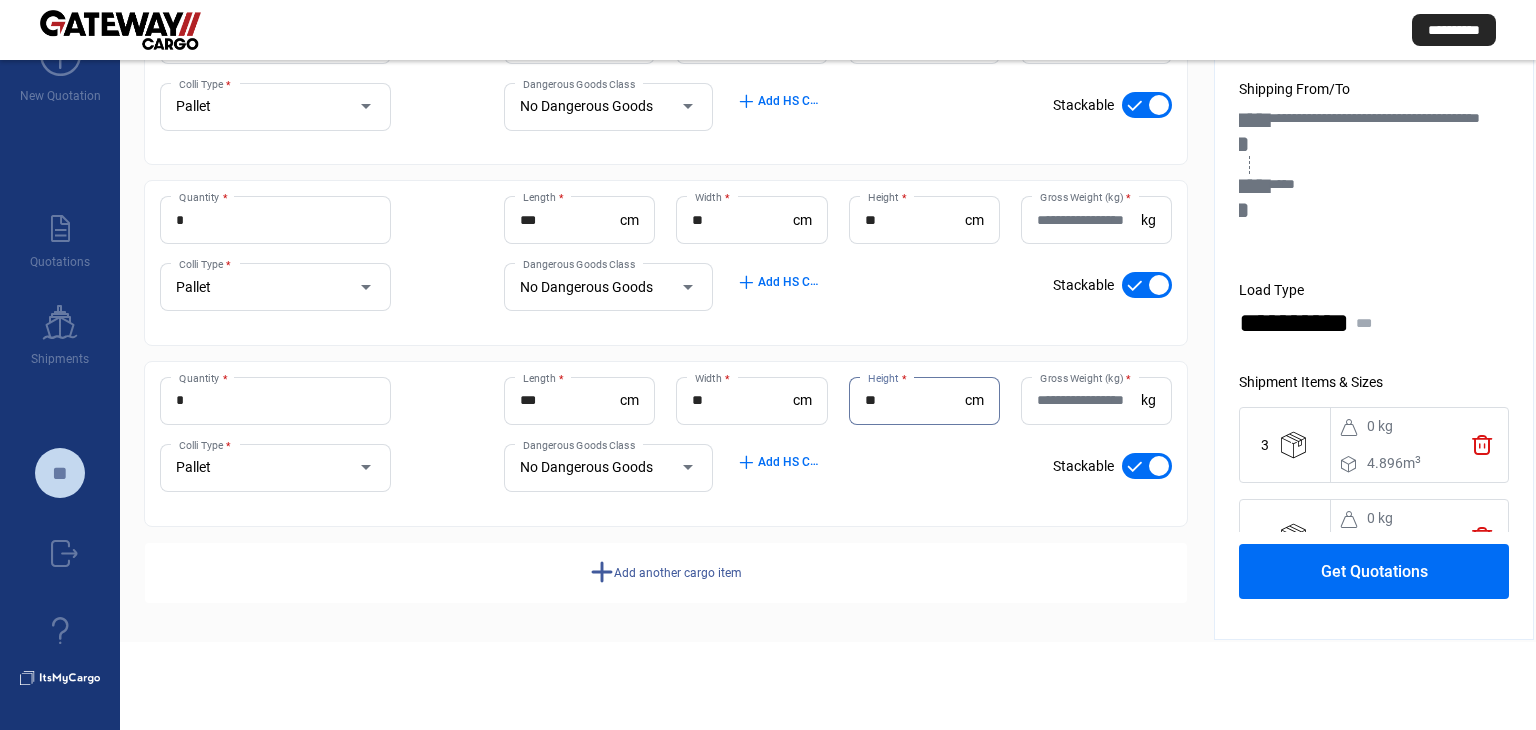 type on "**" 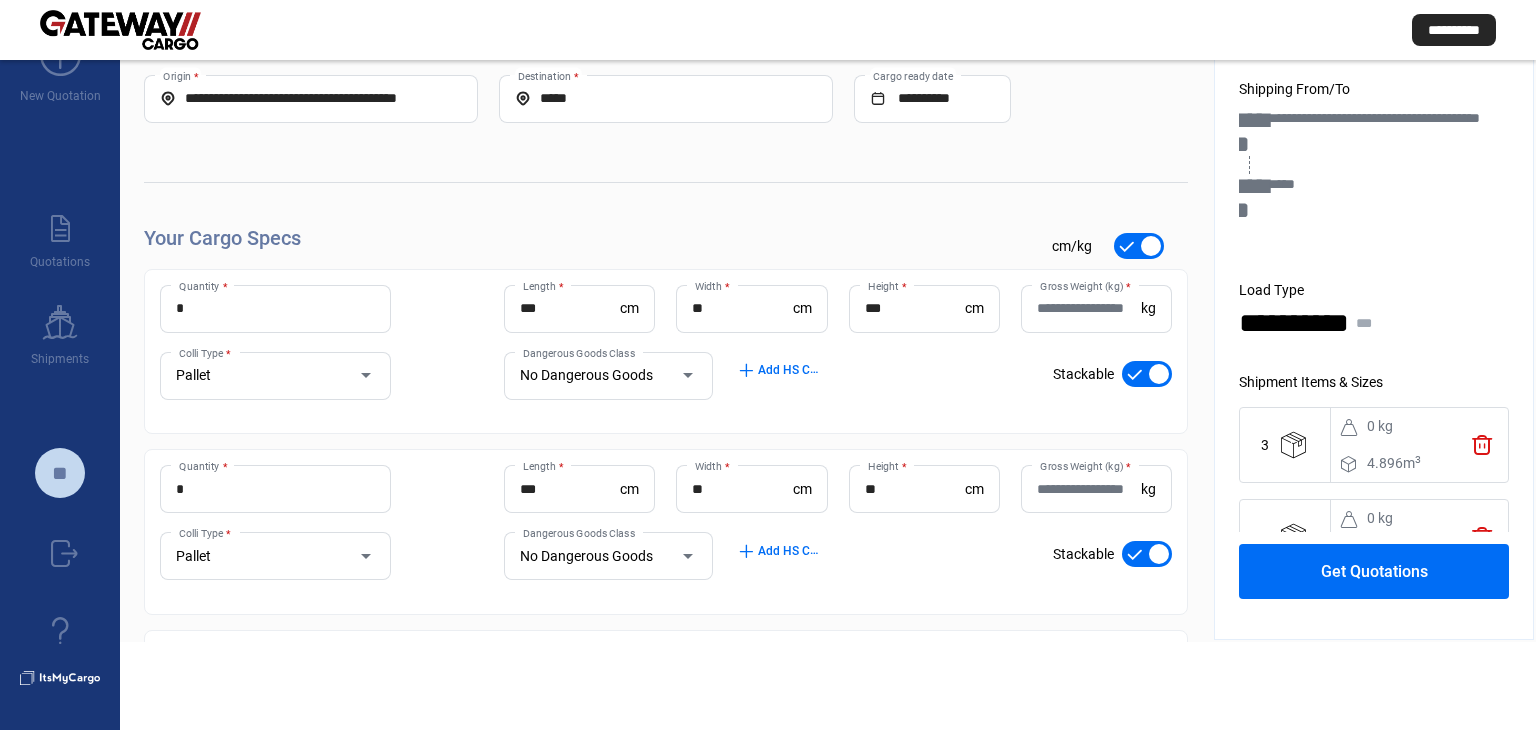scroll, scrollTop: 0, scrollLeft: 0, axis: both 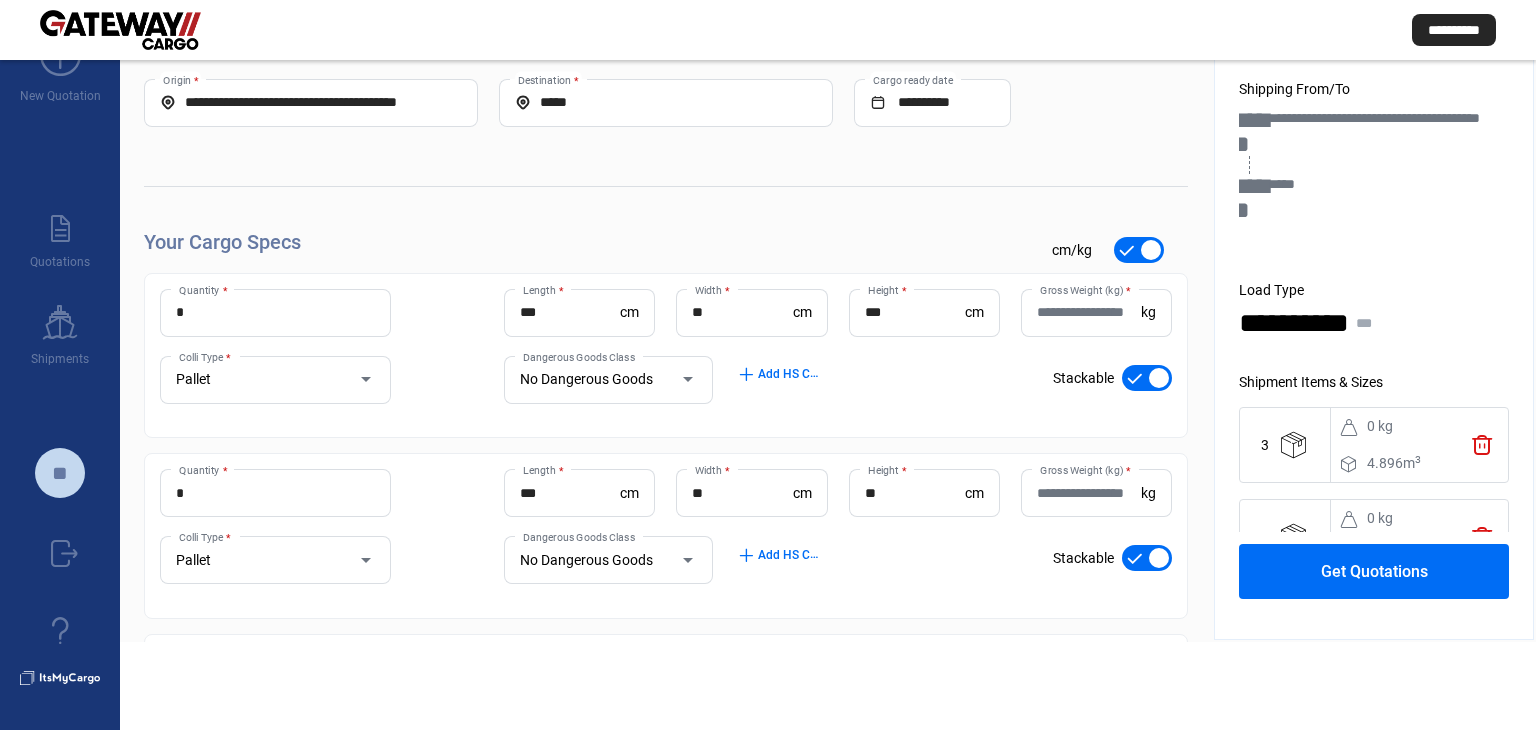 click on "Gross Weight (kg)  *" at bounding box center [1089, 312] 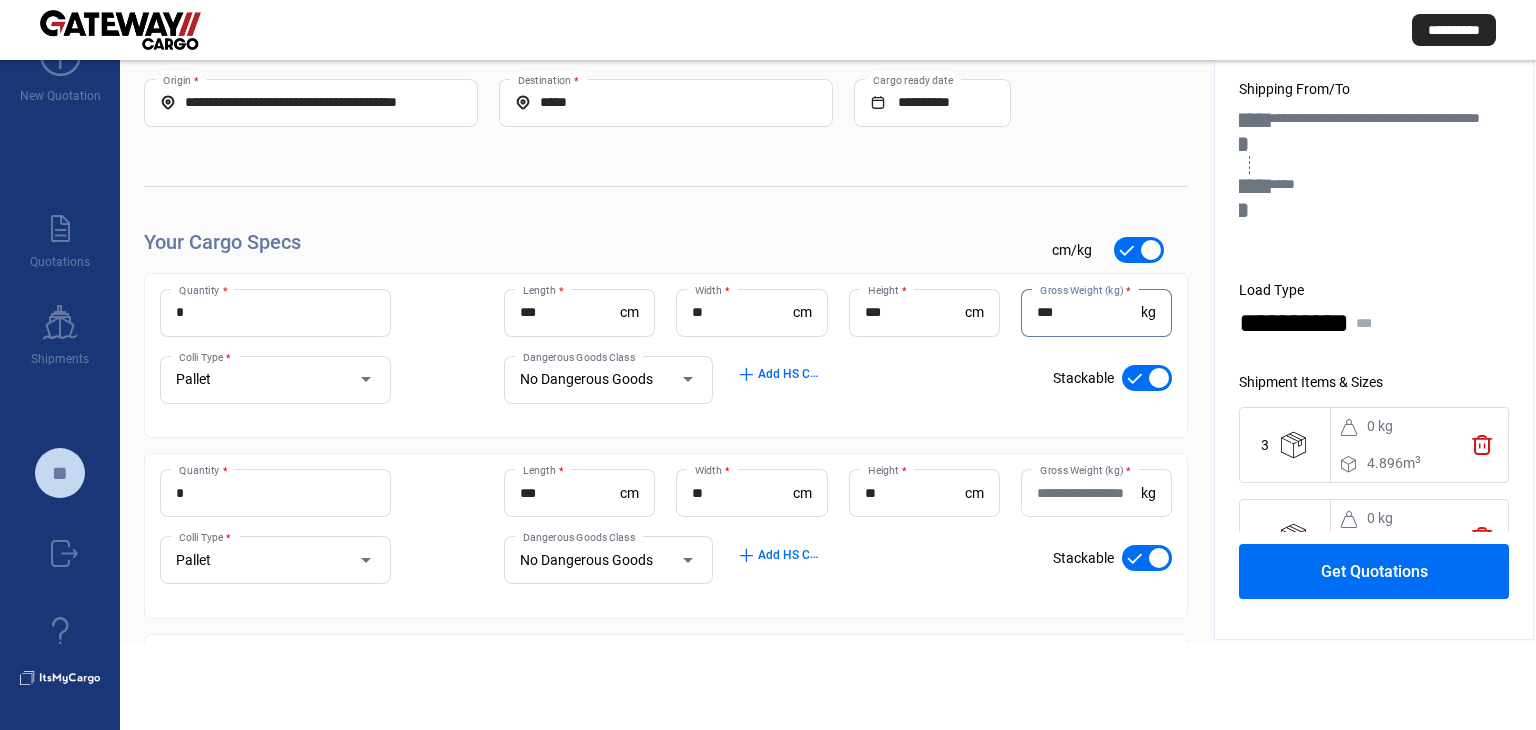 drag, startPoint x: 967, startPoint y: 296, endPoint x: 934, endPoint y: 293, distance: 33.13608 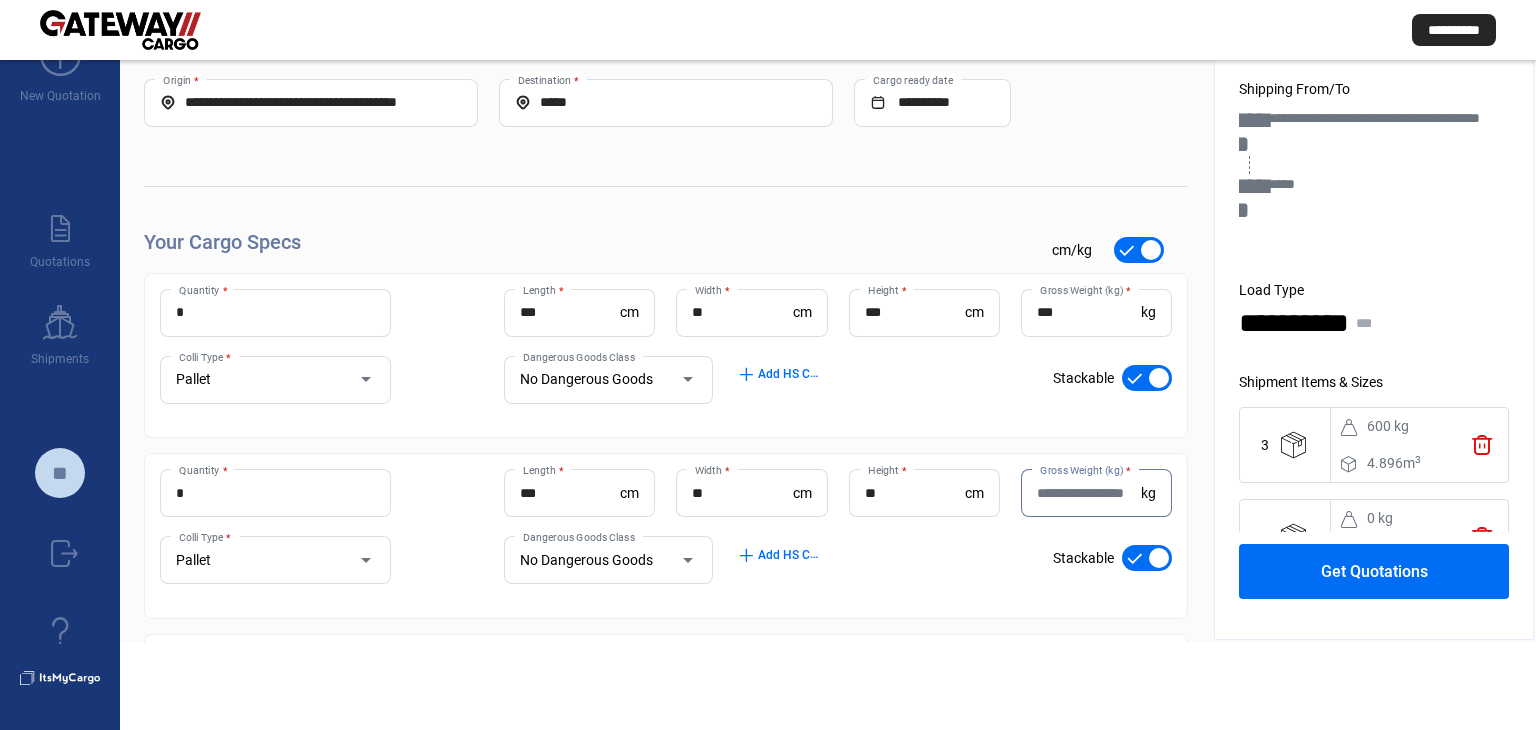 click on "Gross Weight (kg)  *" at bounding box center (1089, 493) 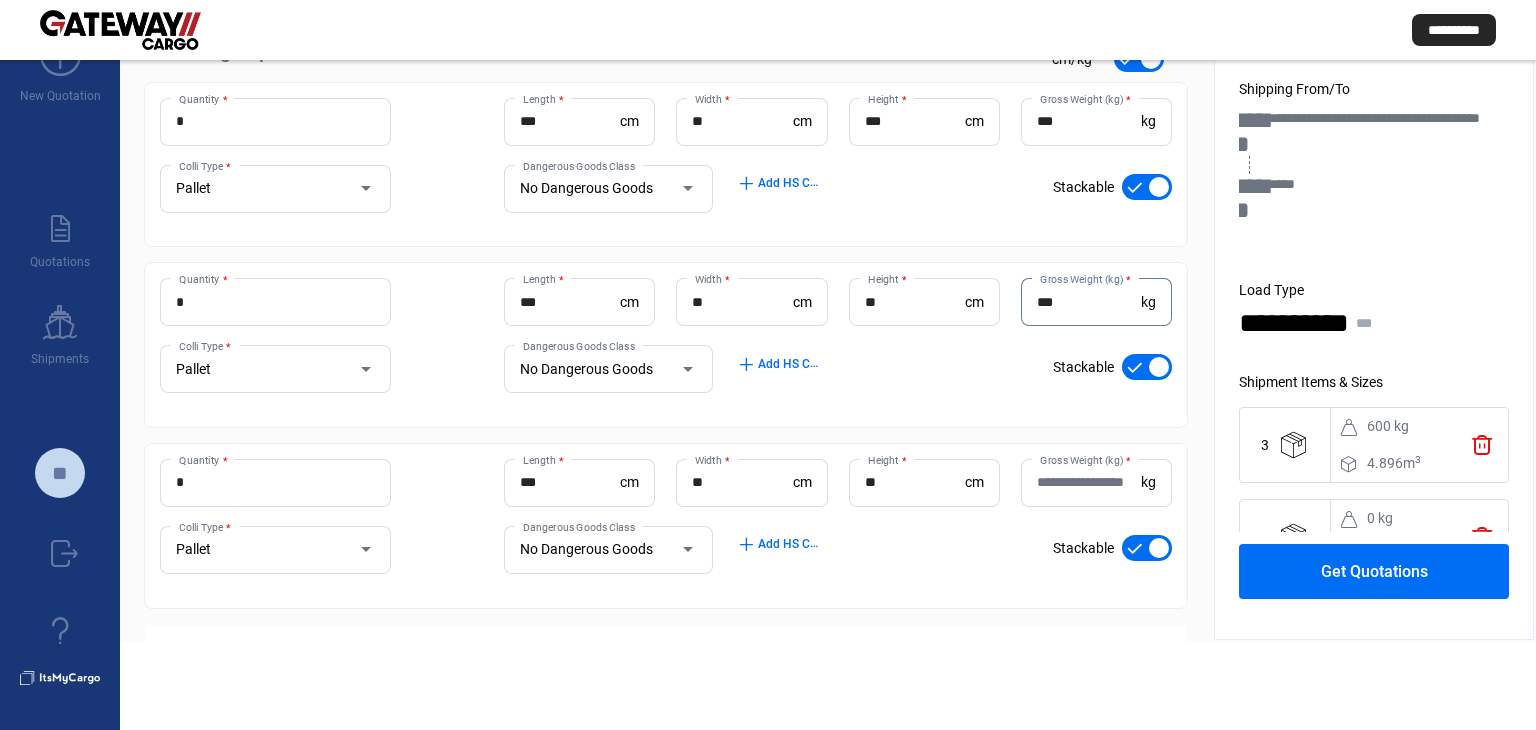 scroll, scrollTop: 200, scrollLeft: 0, axis: vertical 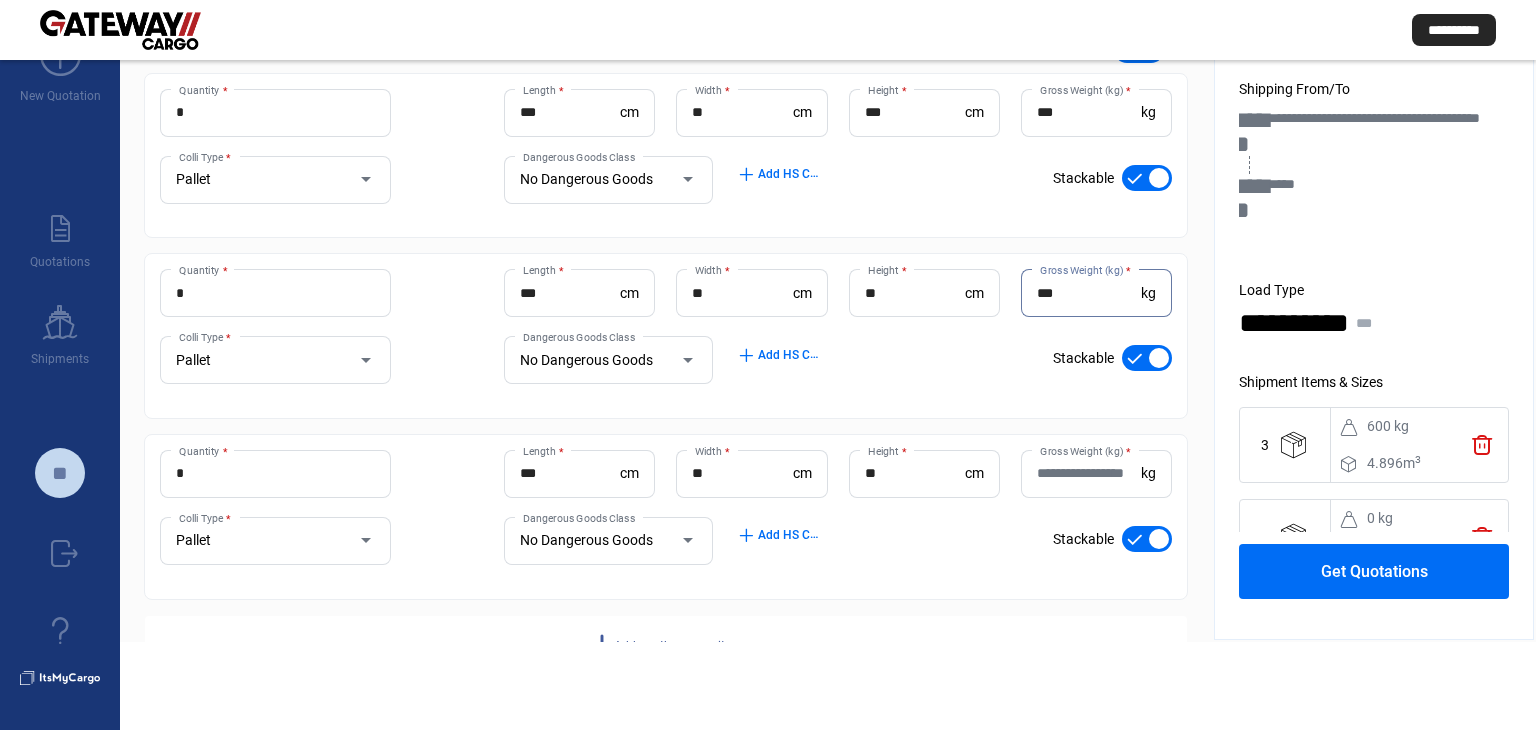 type on "***" 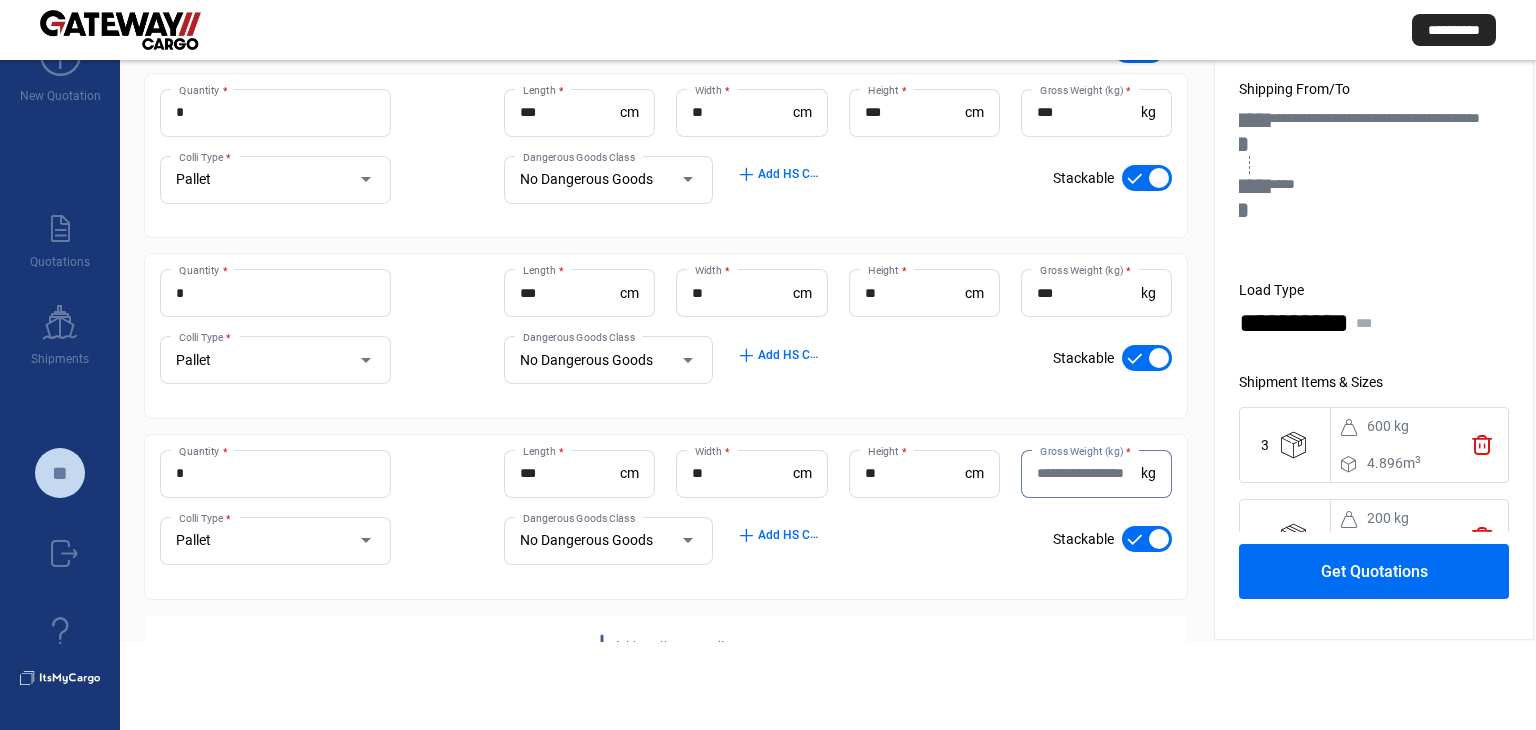 paste on "***" 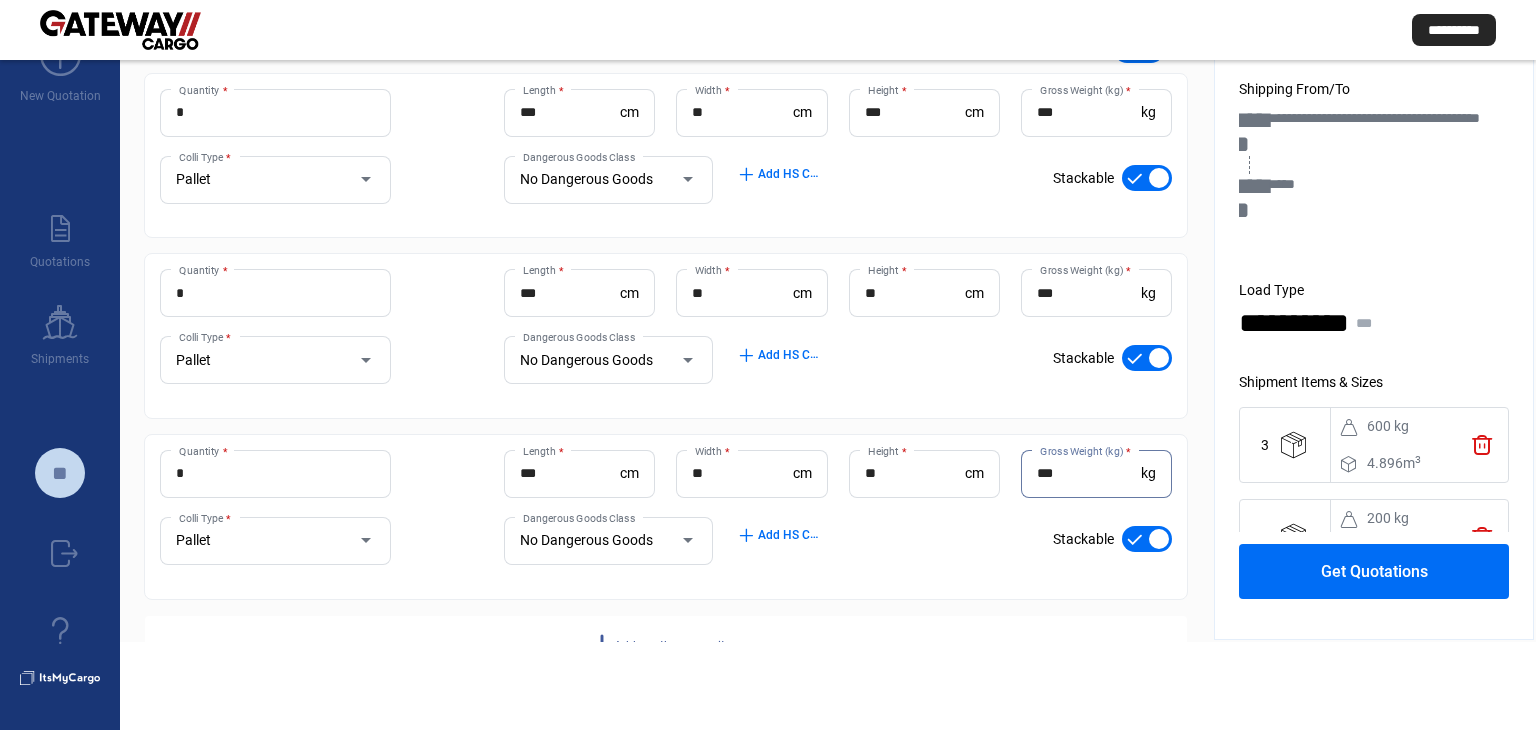 type on "***" 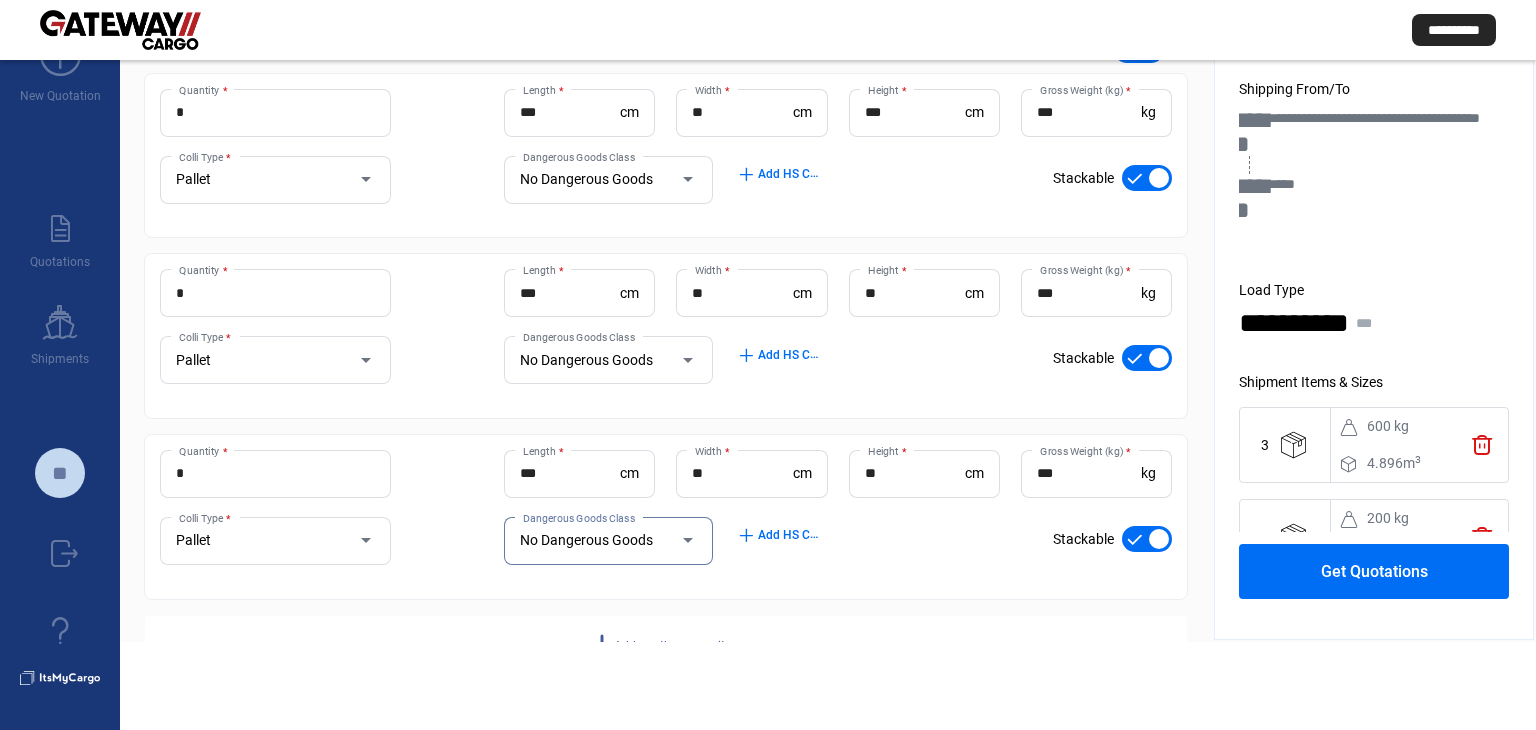 click on "Get Quotations" 